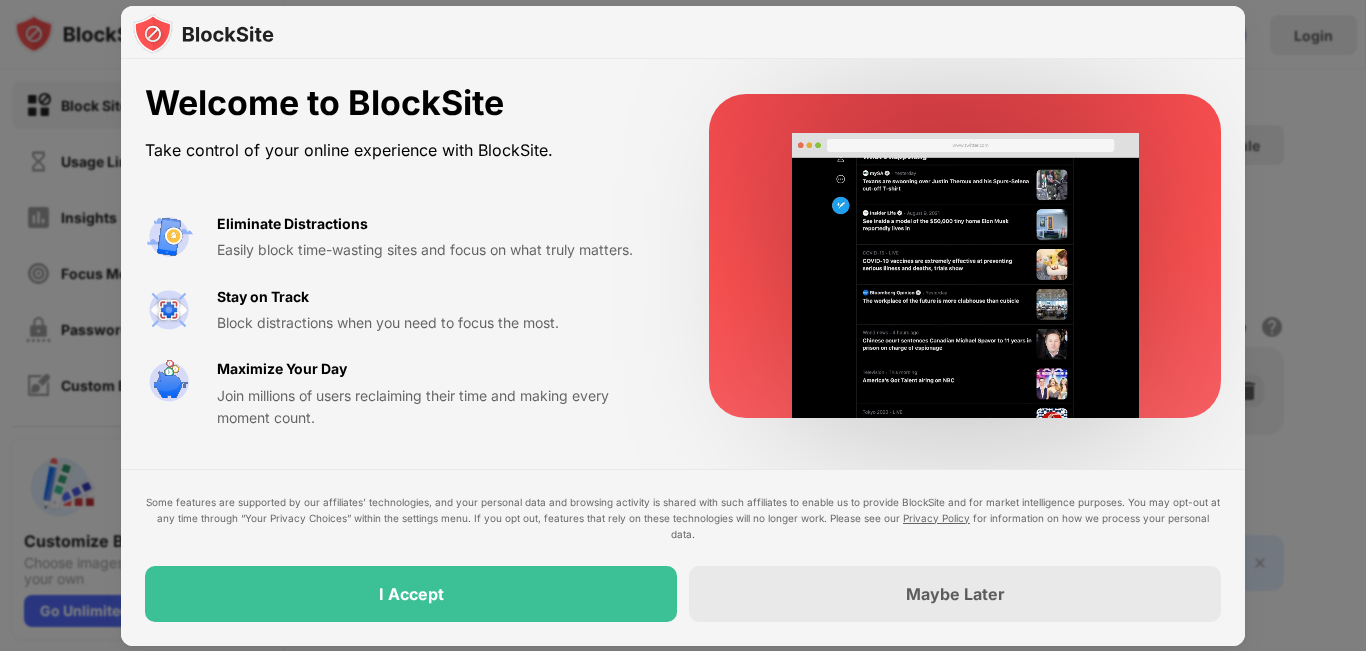 scroll, scrollTop: 0, scrollLeft: 0, axis: both 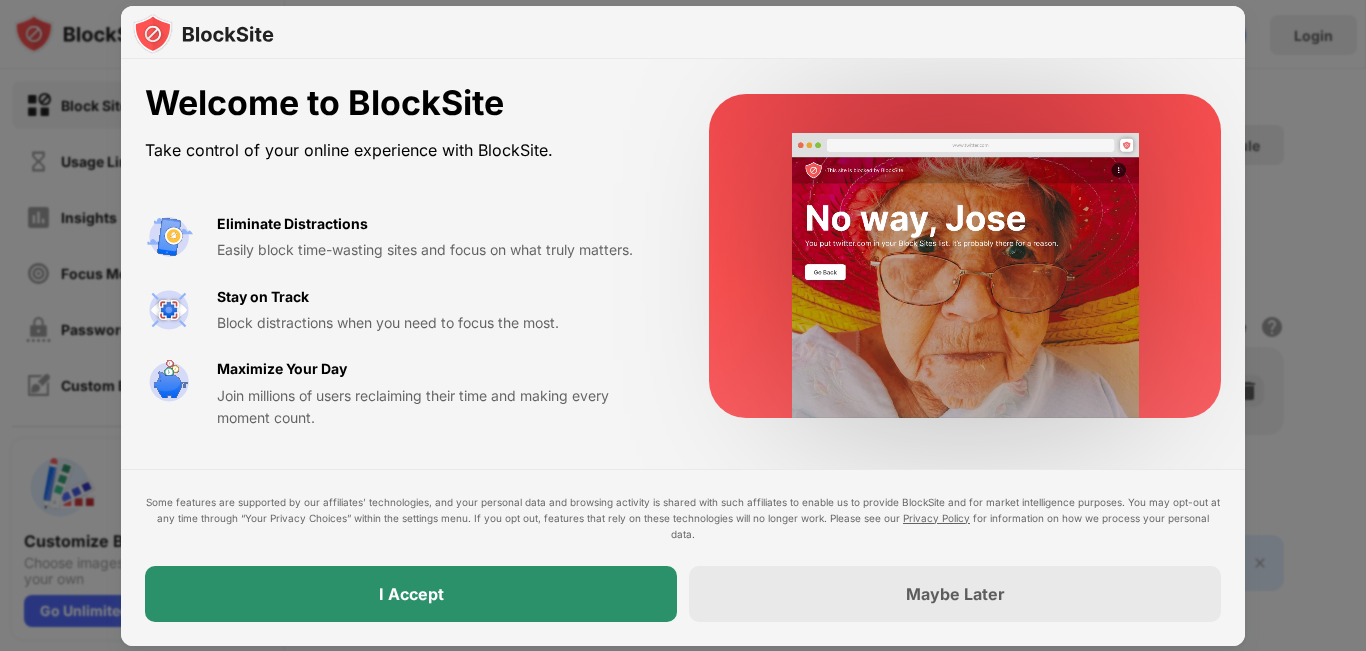click on "I Accept" at bounding box center [411, 594] 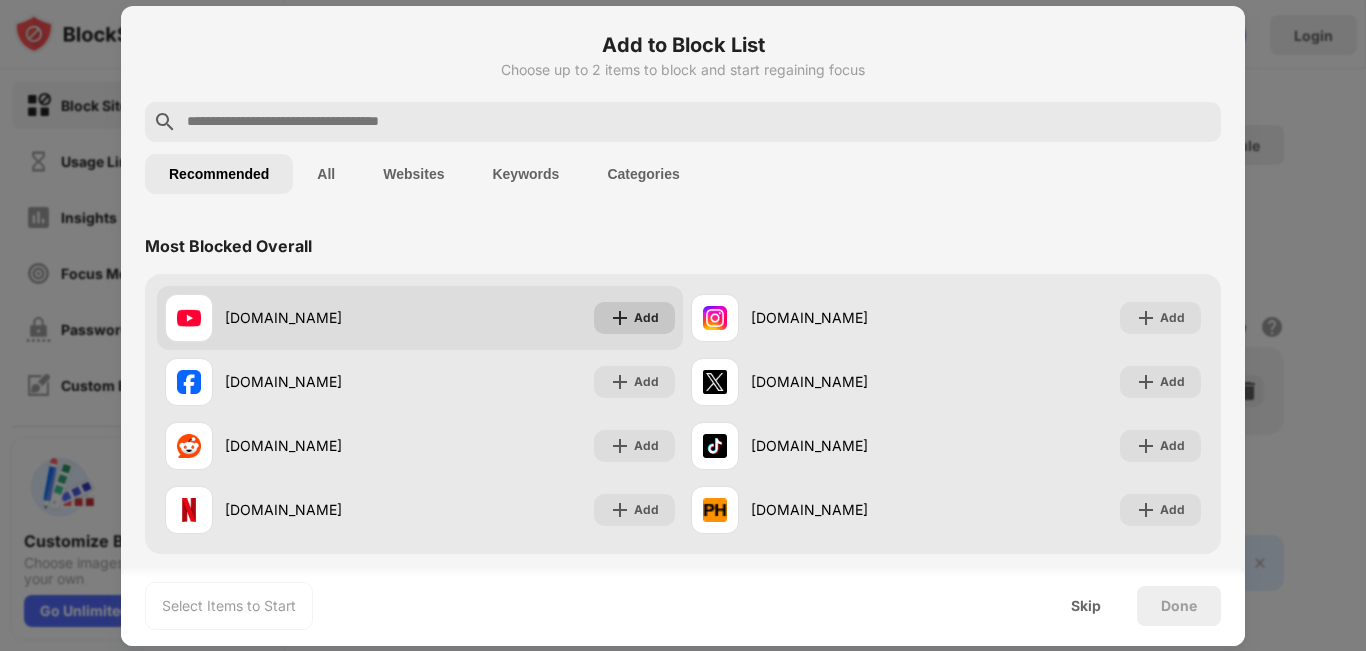 click on "Add" at bounding box center (634, 318) 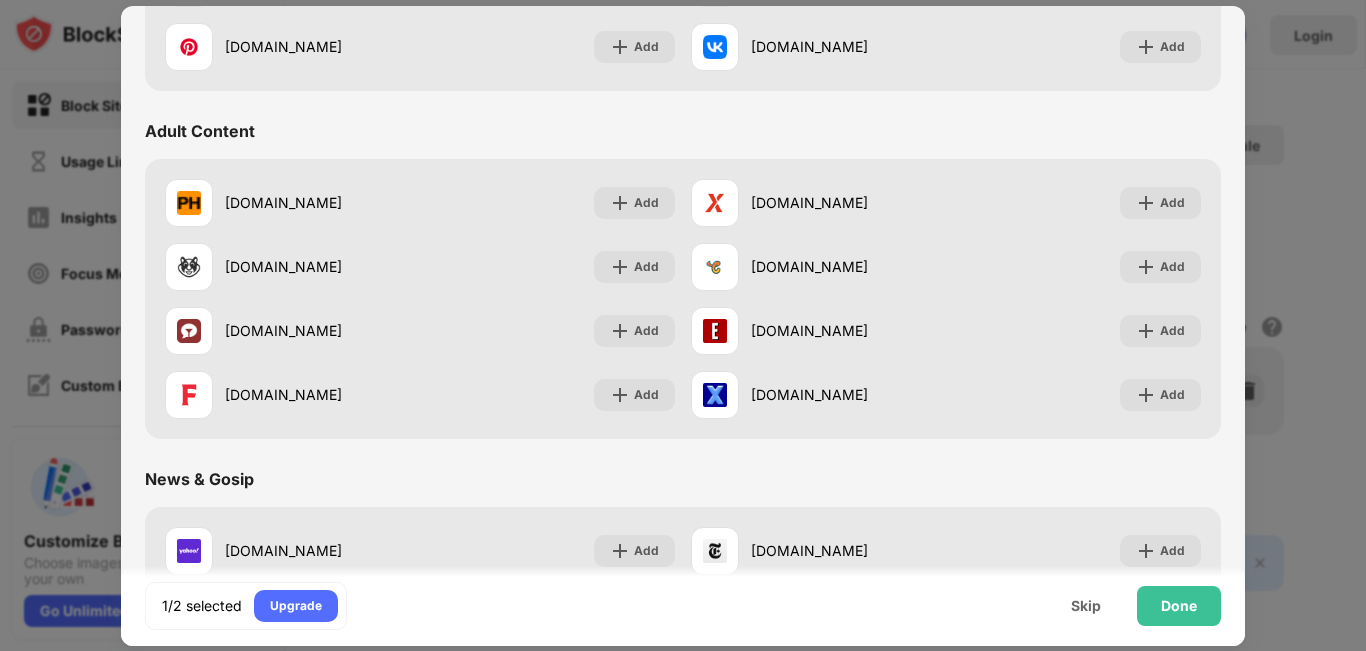 scroll, scrollTop: 796, scrollLeft: 0, axis: vertical 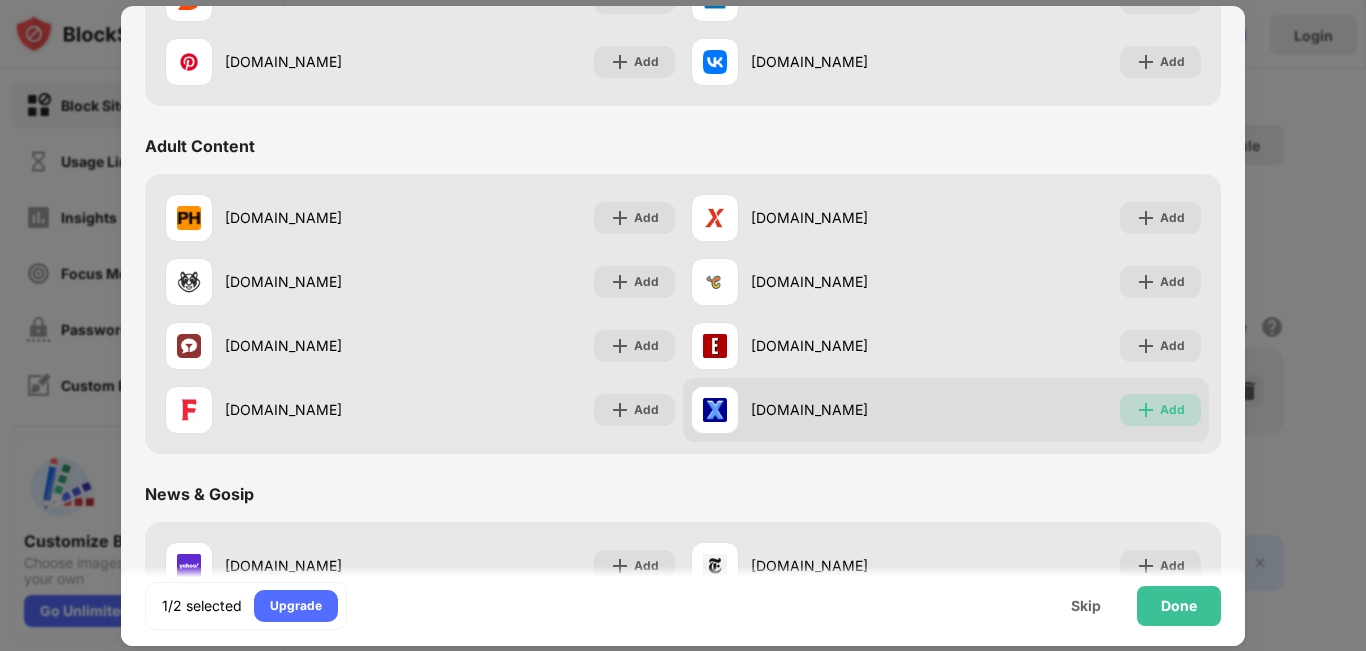 click on "Add" at bounding box center [1172, 410] 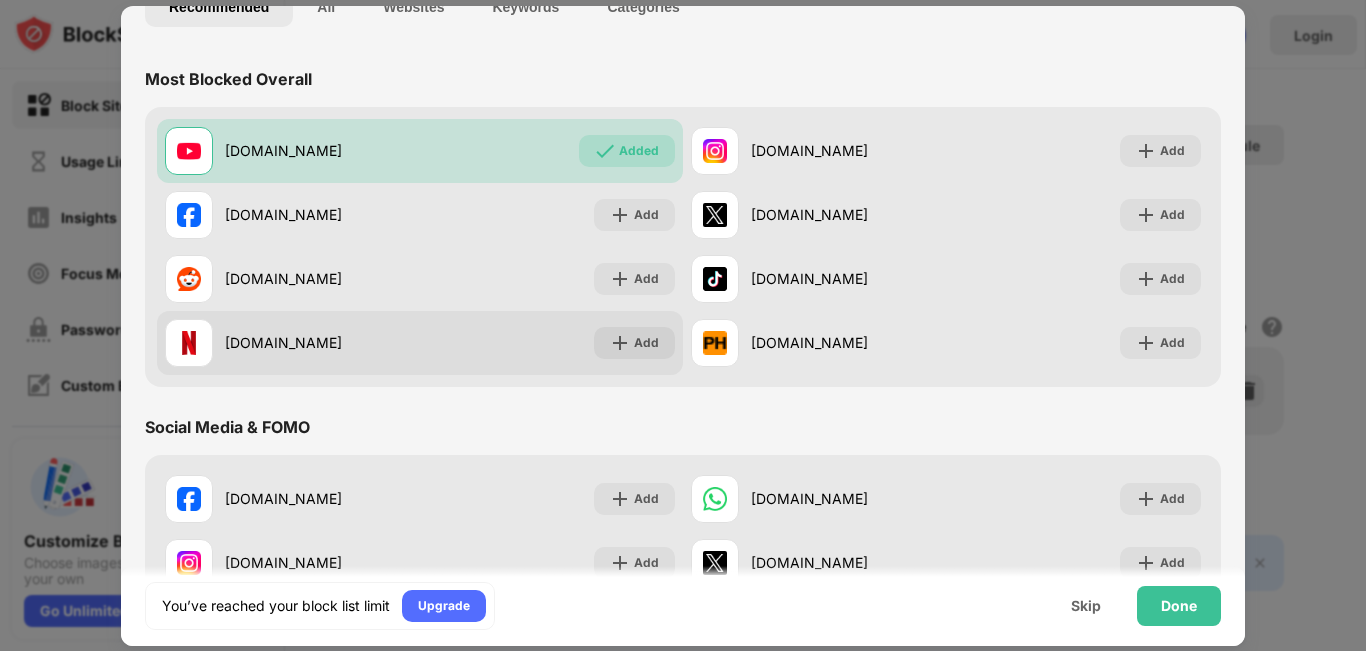 scroll, scrollTop: 400, scrollLeft: 0, axis: vertical 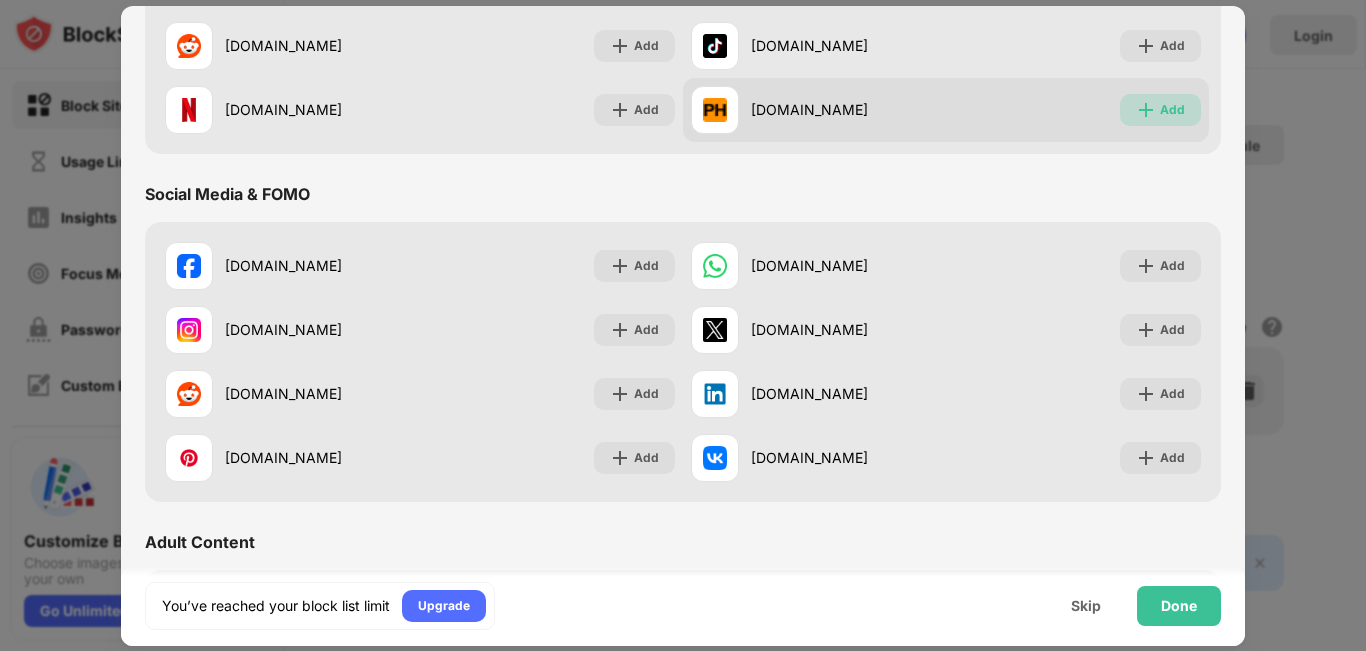 click at bounding box center (1146, 110) 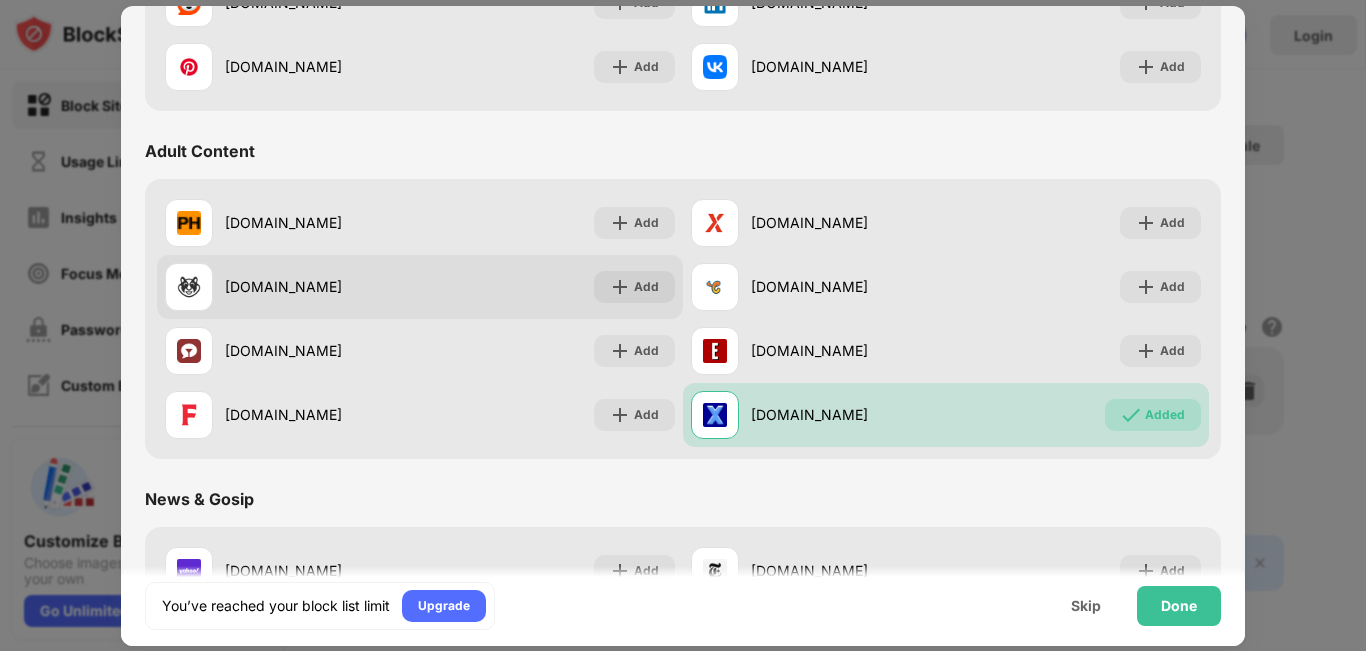 scroll, scrollTop: 800, scrollLeft: 0, axis: vertical 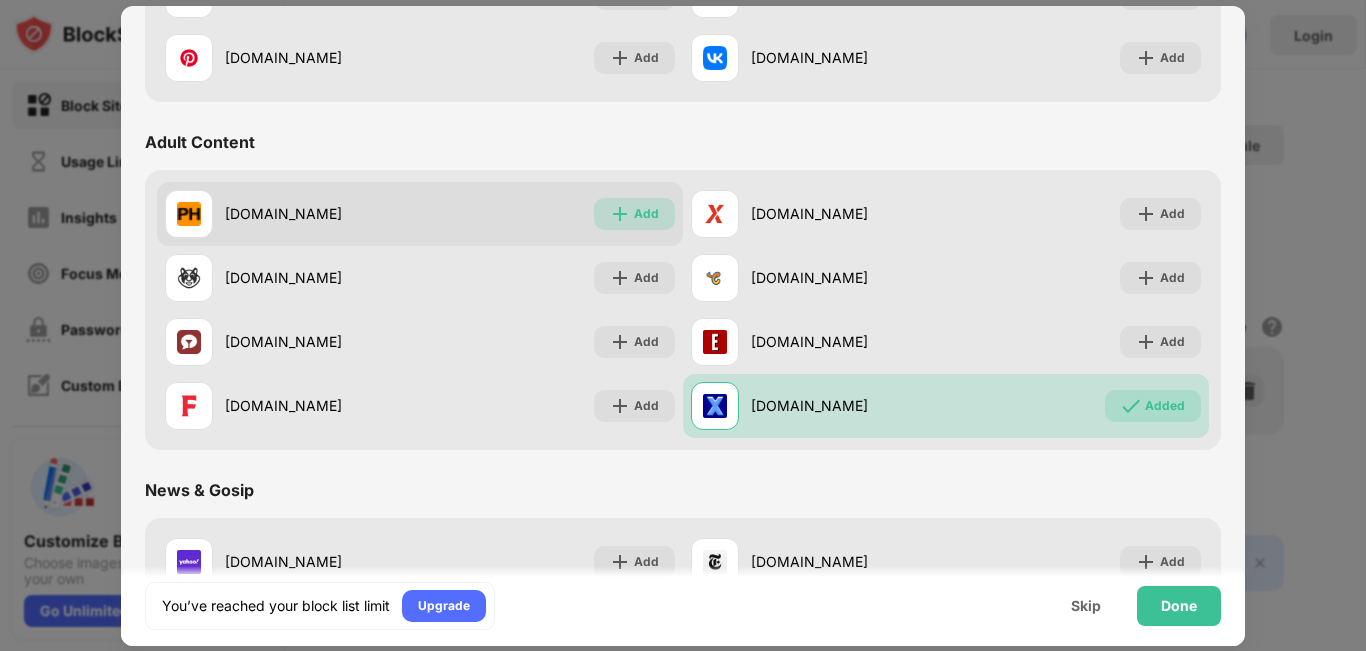 click on "Add" at bounding box center (634, 214) 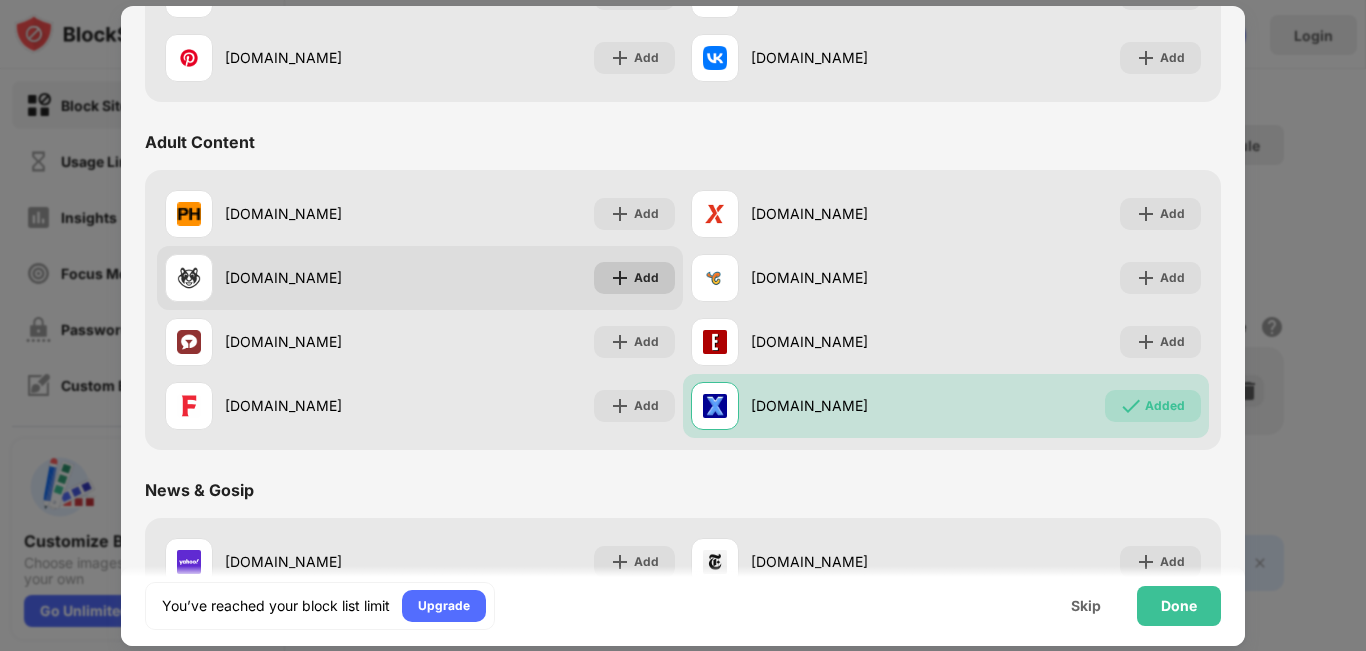 click on "Add" at bounding box center [634, 278] 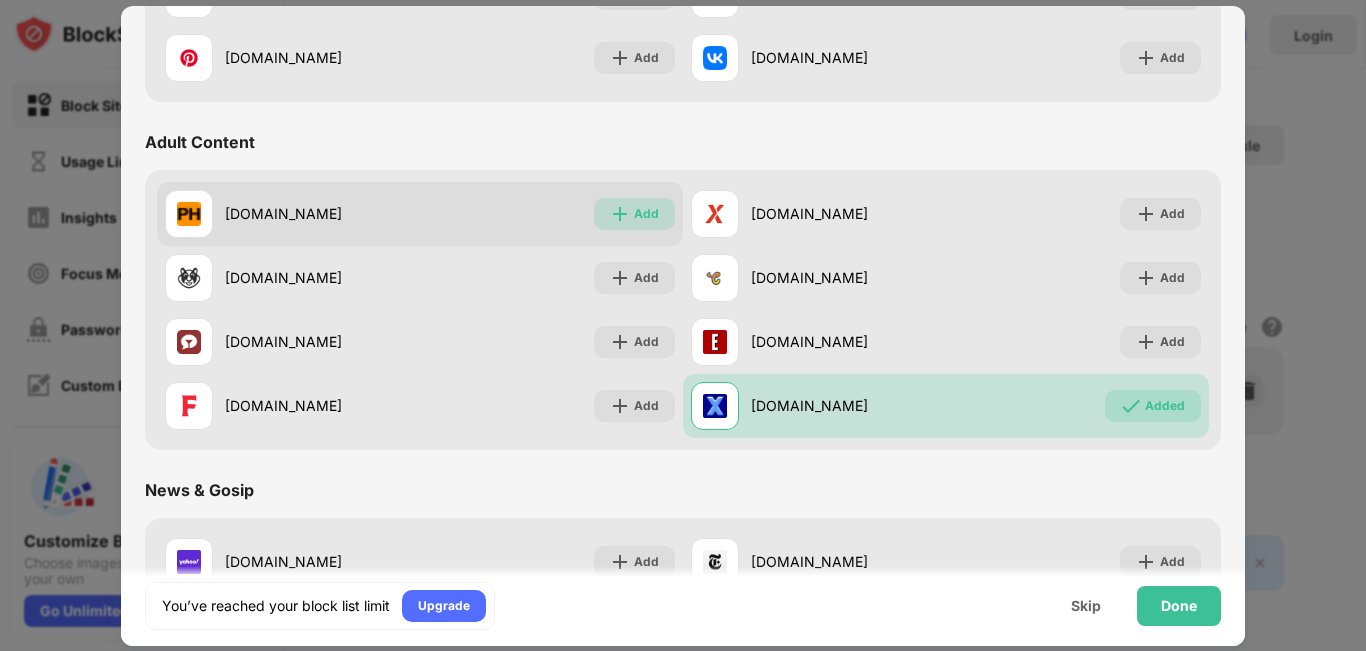 click on "Add" at bounding box center [646, 214] 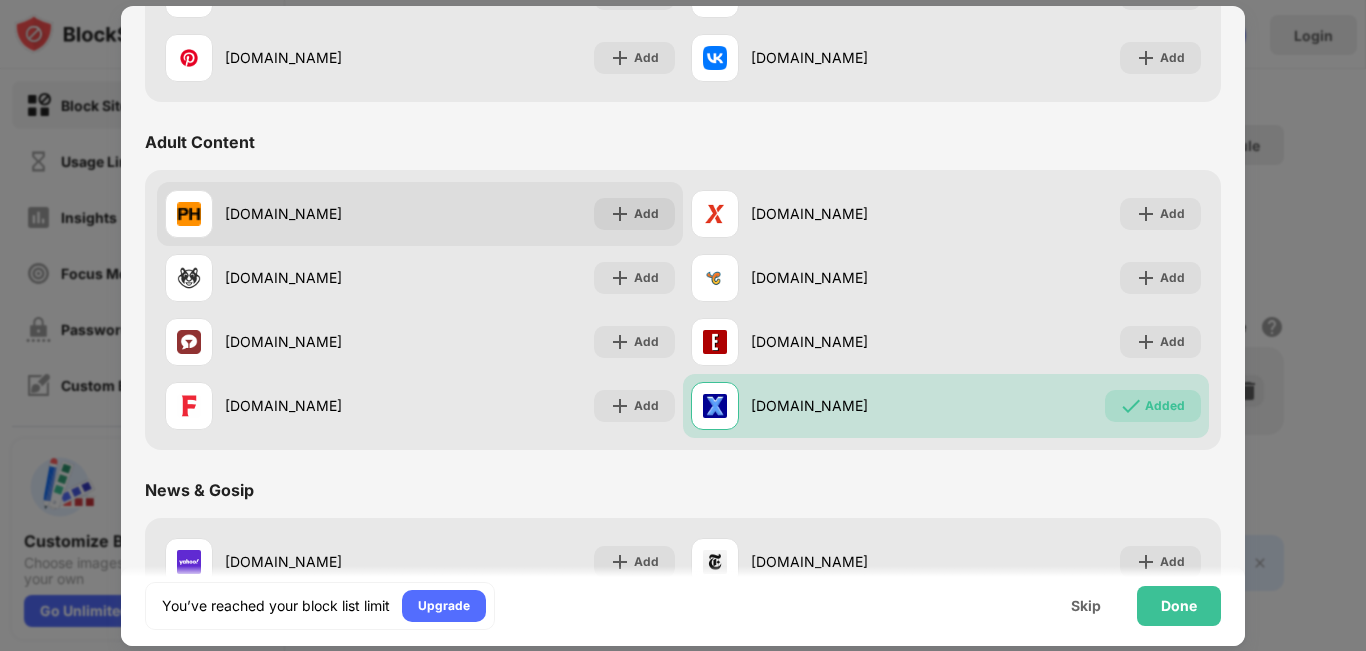 click on "Add" at bounding box center (646, 214) 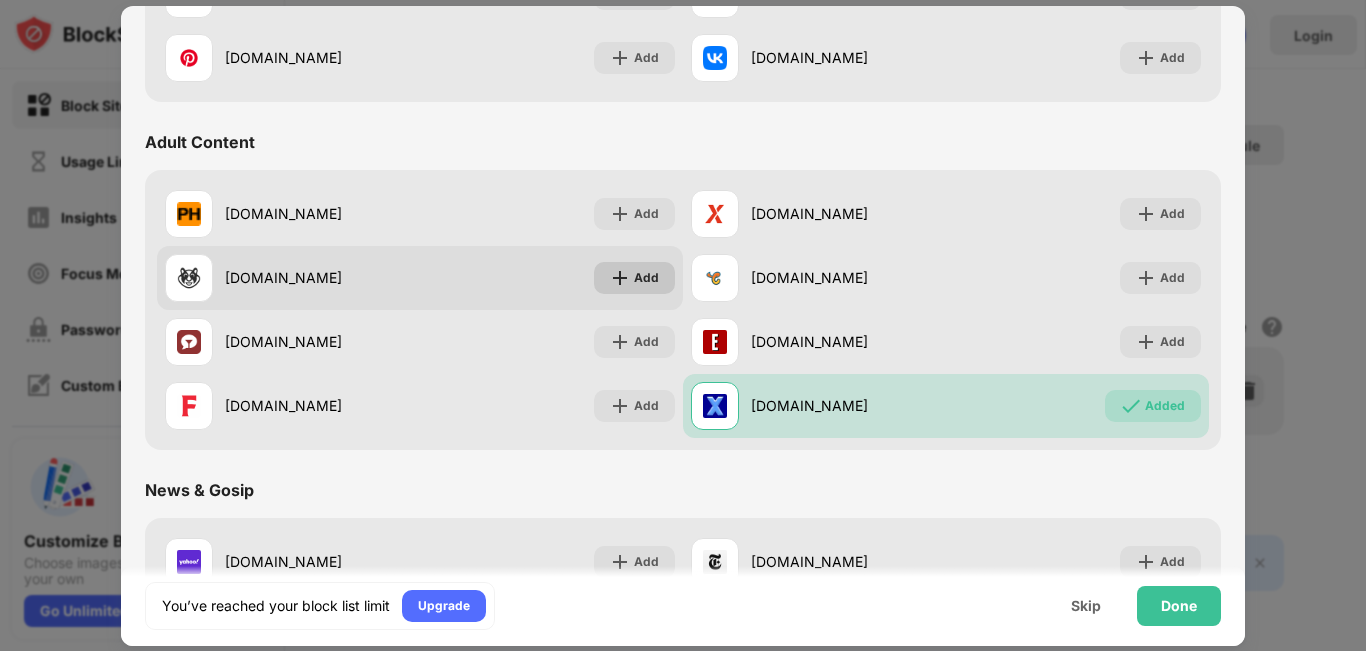 click on "Add" at bounding box center (646, 278) 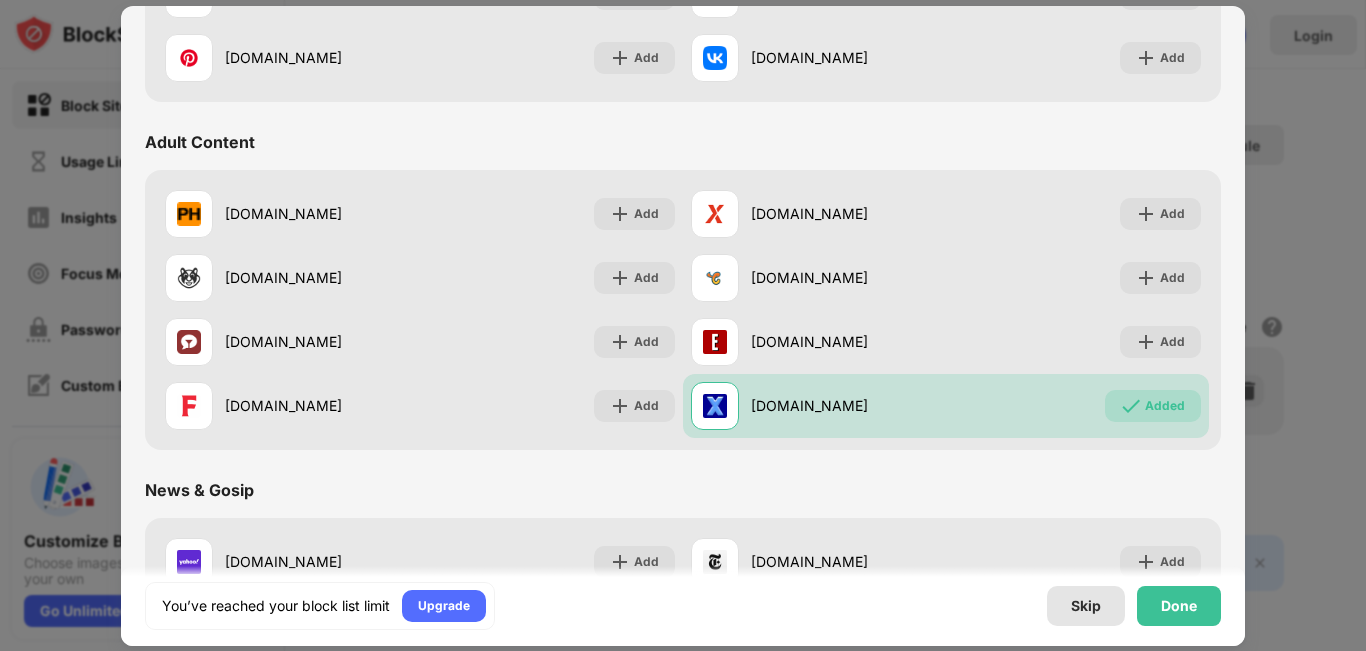click on "Skip" at bounding box center [1086, 606] 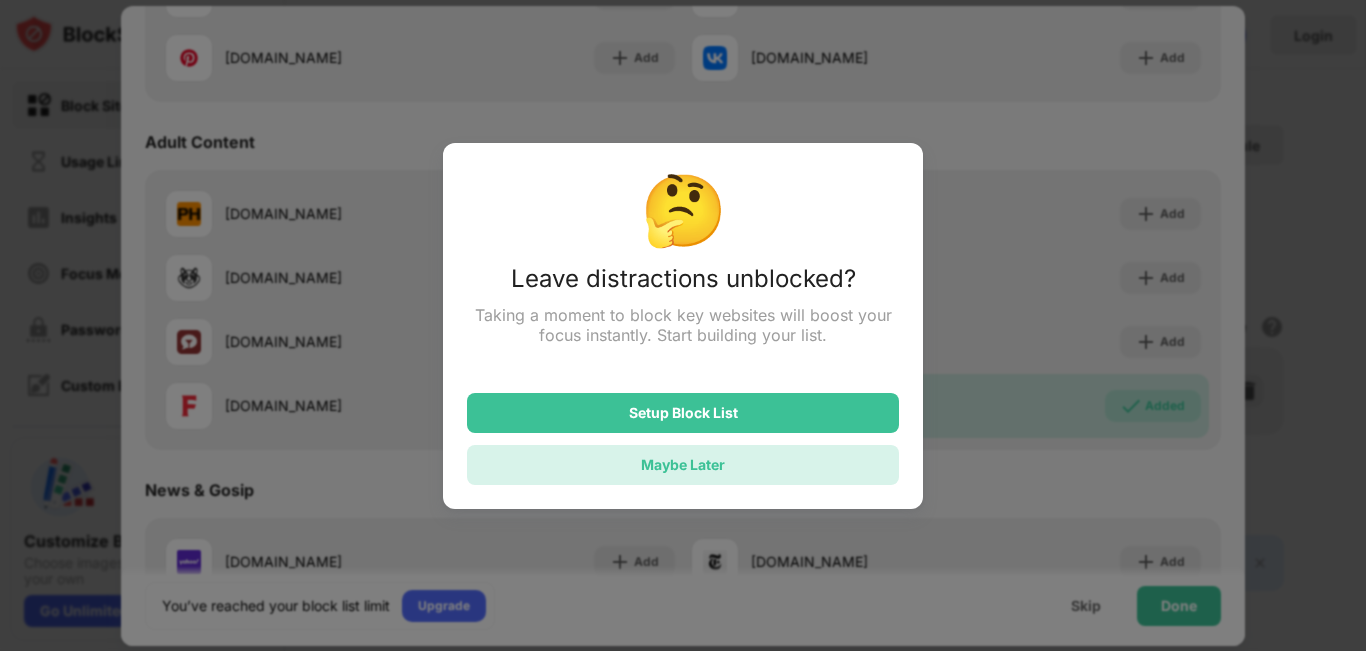 click on "Maybe Later" at bounding box center [683, 465] 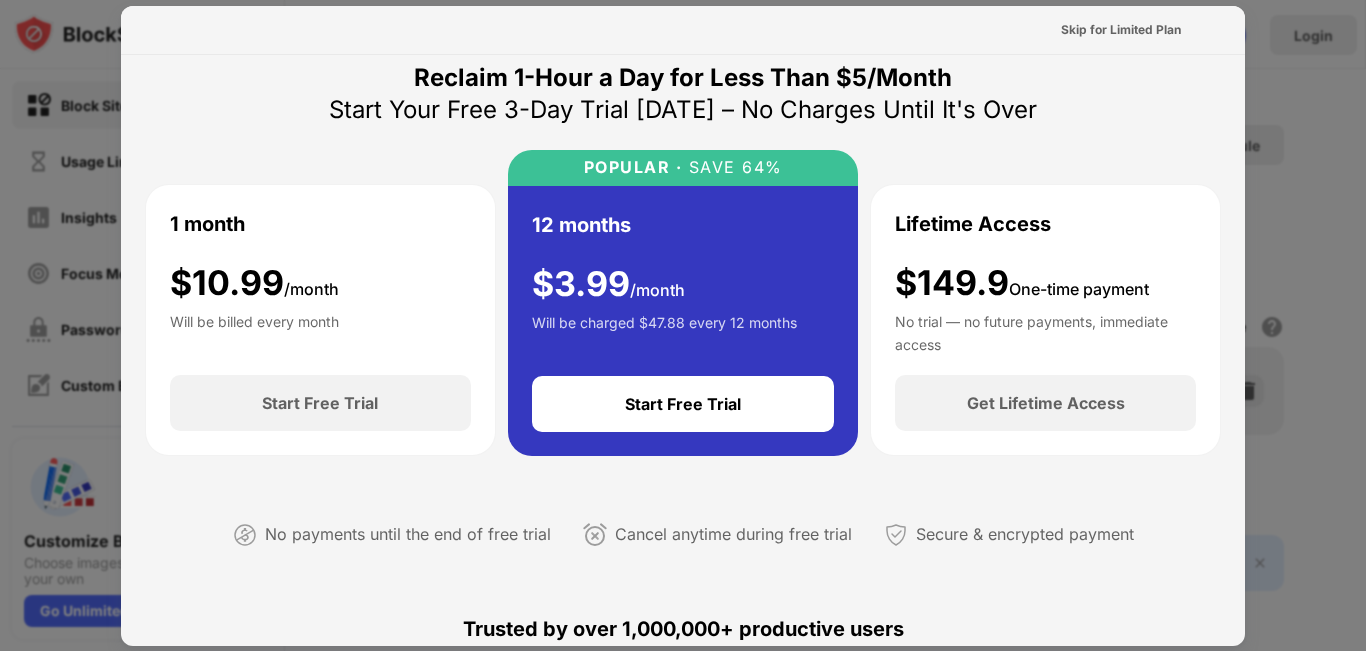 scroll, scrollTop: 0, scrollLeft: 0, axis: both 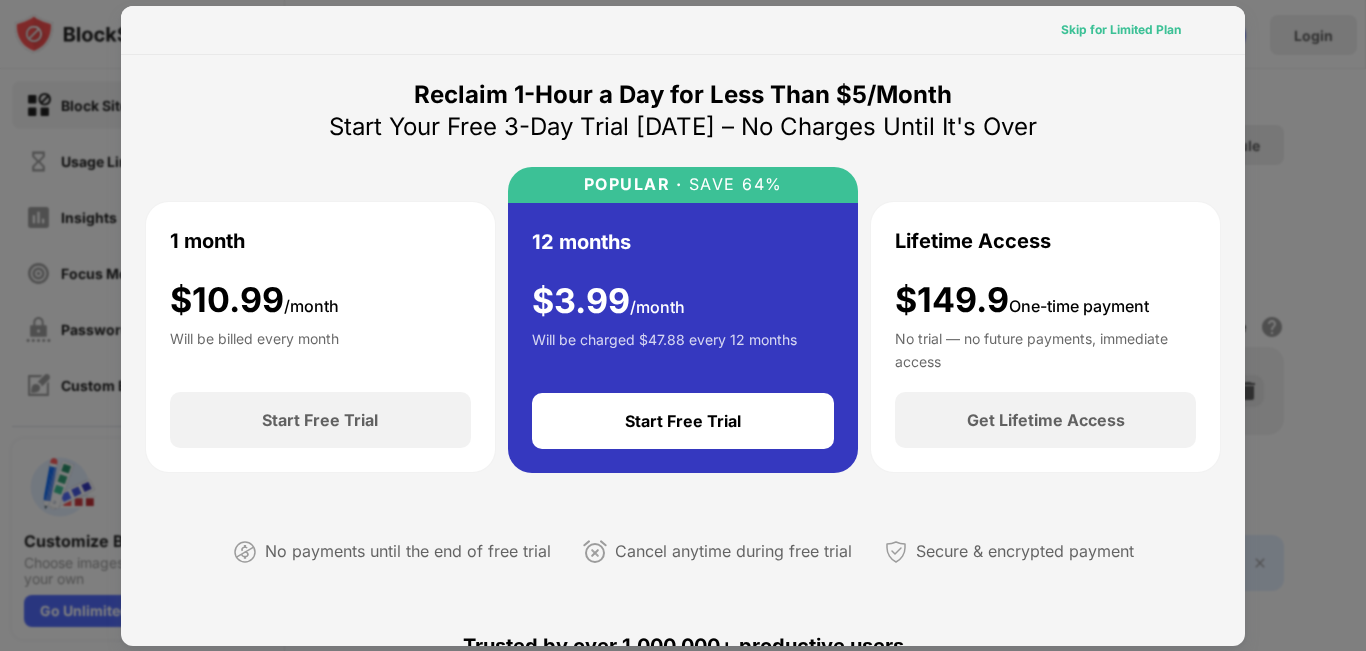click on "Skip for Limited Plan" at bounding box center (1121, 30) 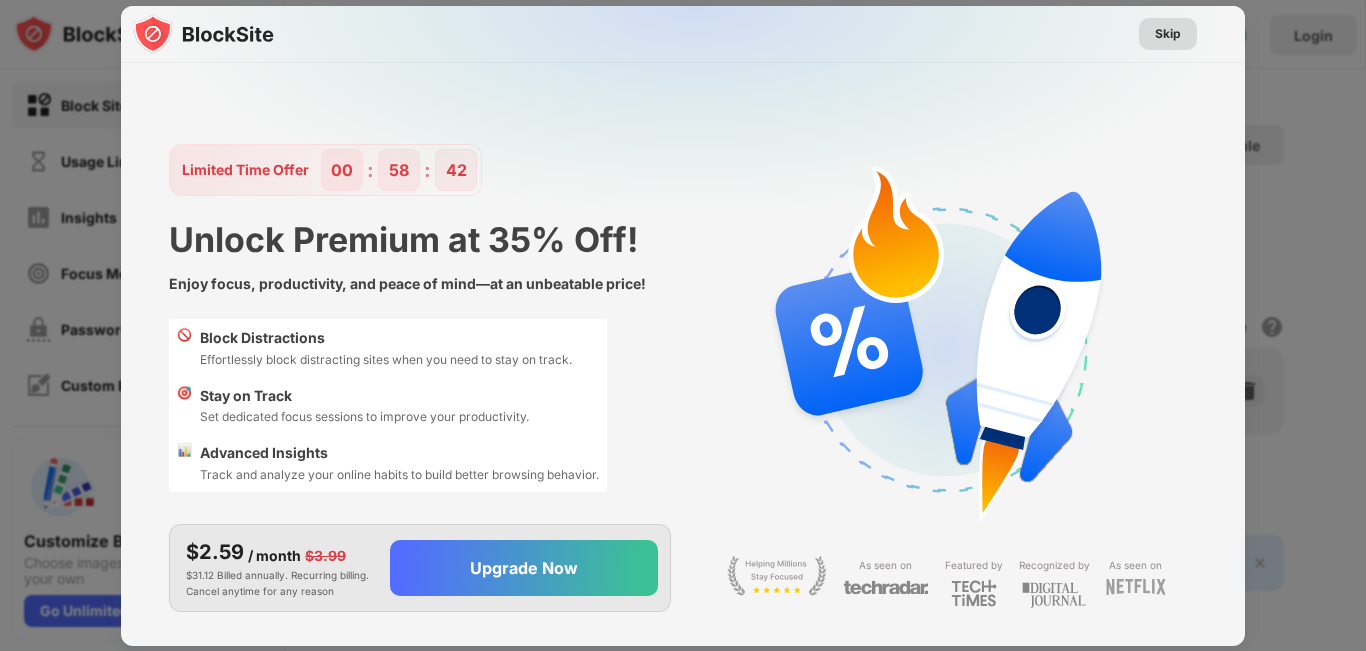 click on "Skip" at bounding box center [1168, 34] 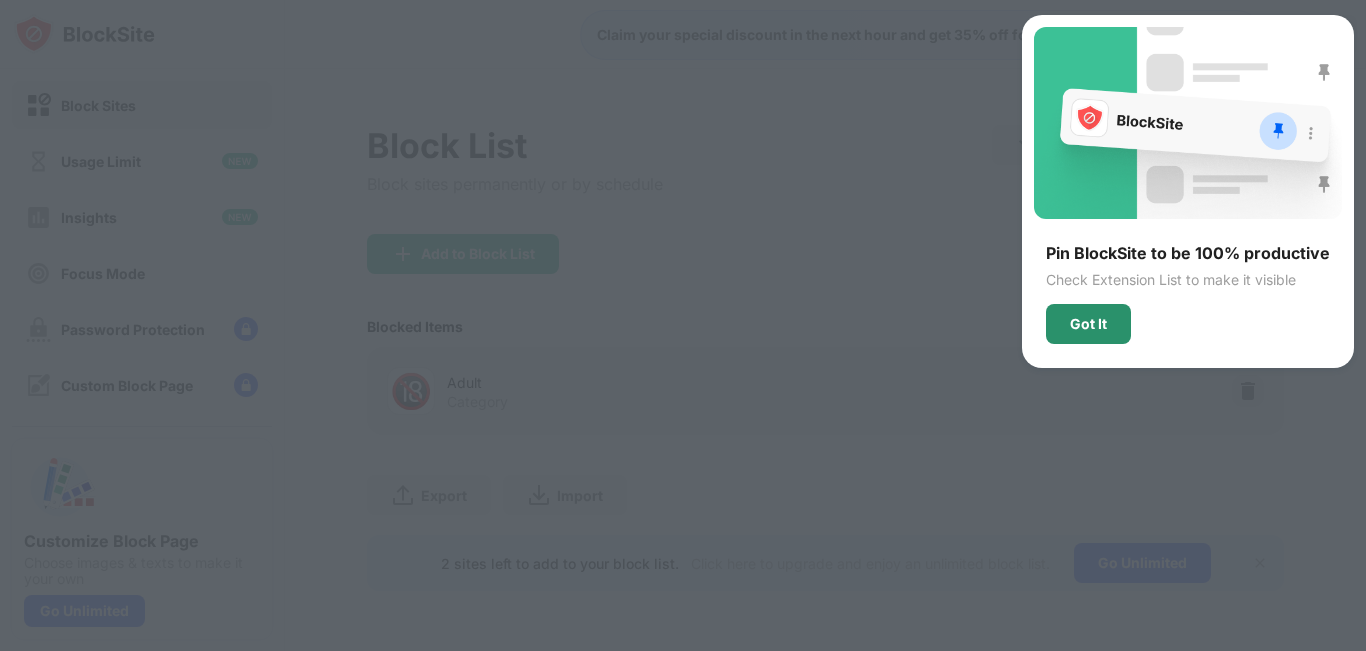 click on "Got It" at bounding box center (1088, 324) 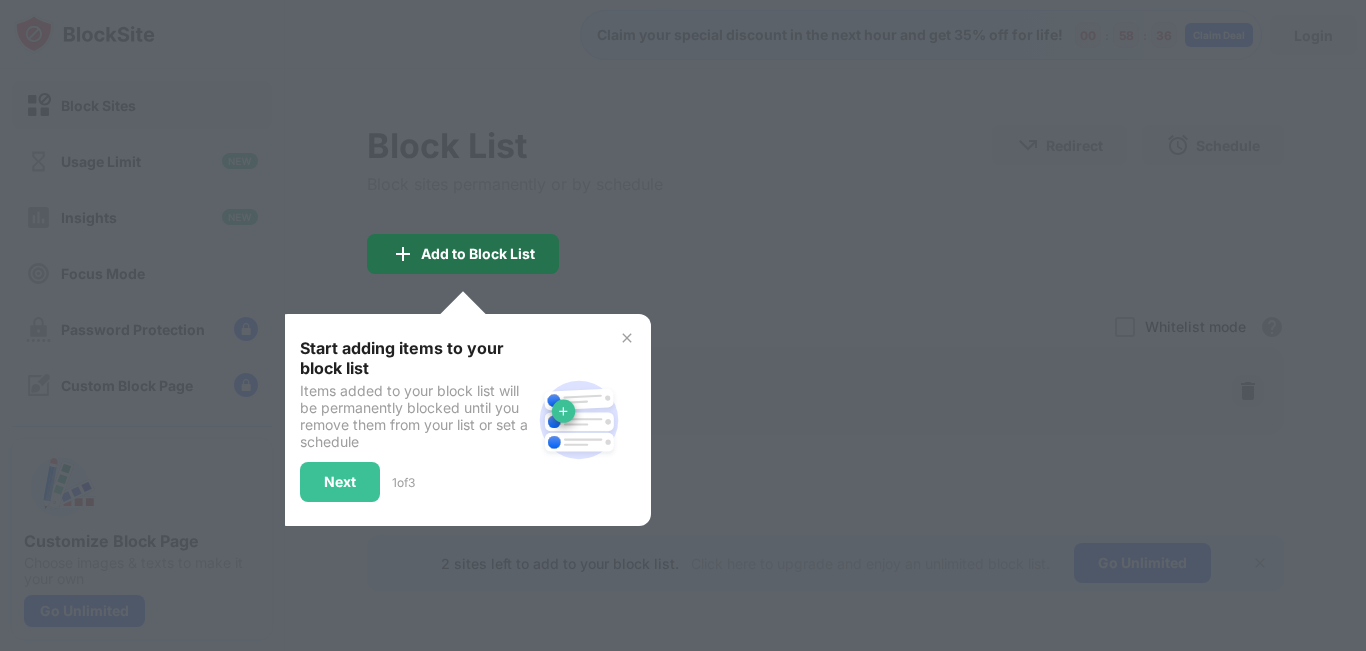 click on "Add to Block List" at bounding box center (478, 254) 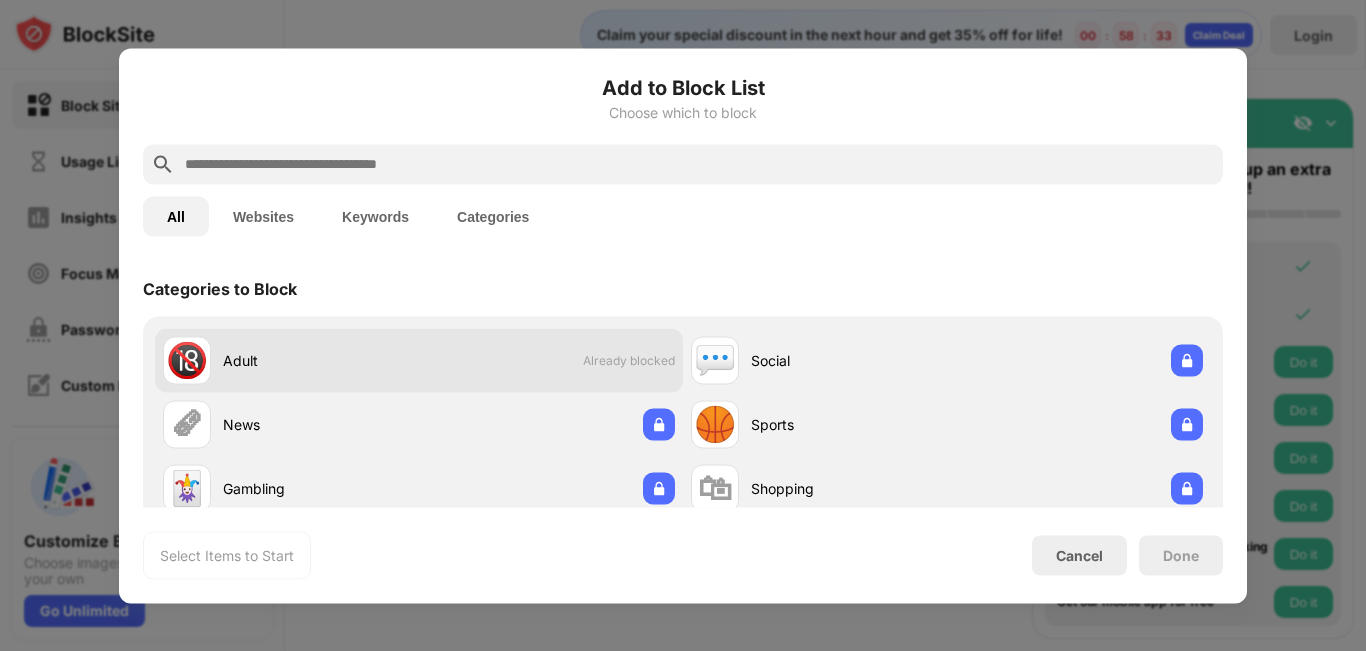 click on "🔞 Adult Already blocked" at bounding box center [419, 360] 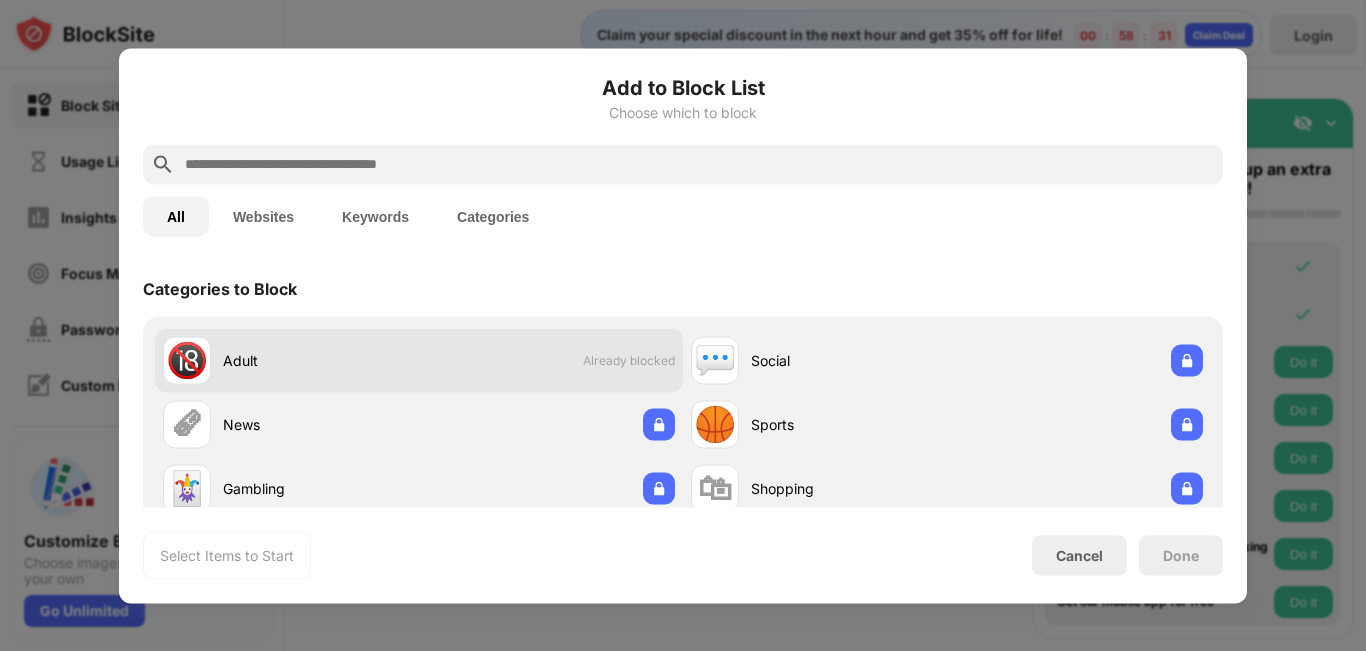 click on "Adult" at bounding box center (321, 360) 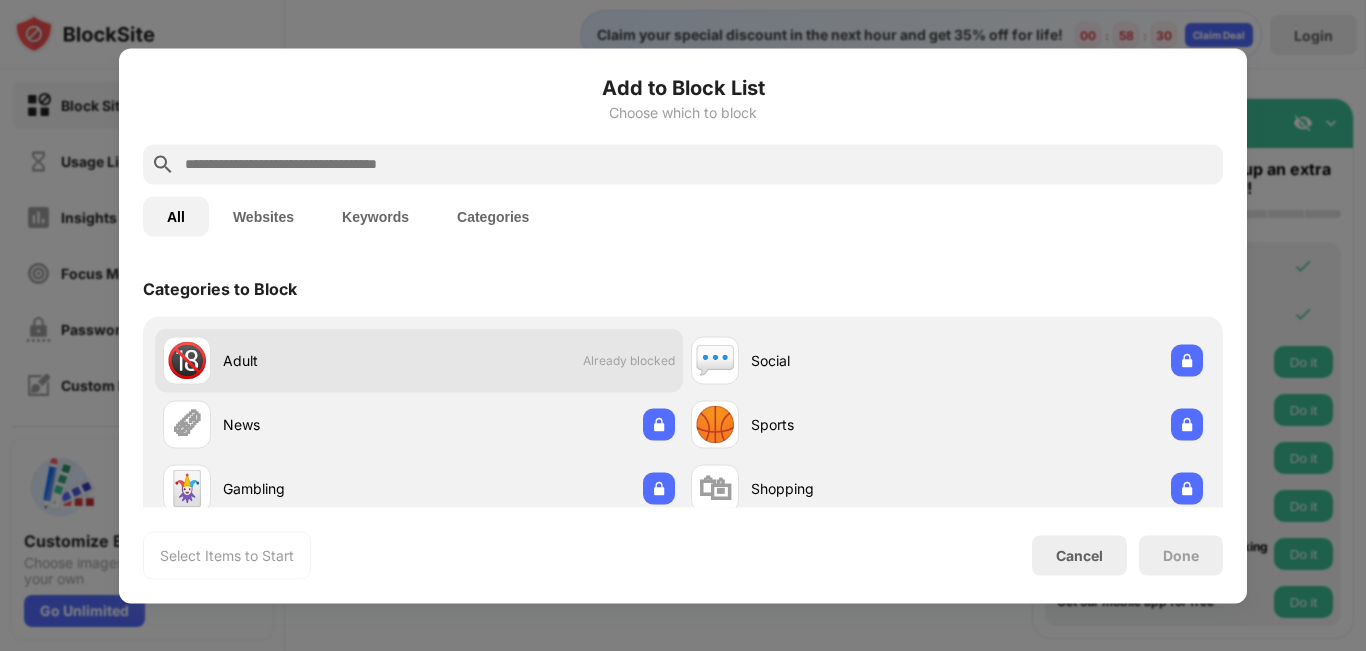 click on "Already blocked" at bounding box center [629, 360] 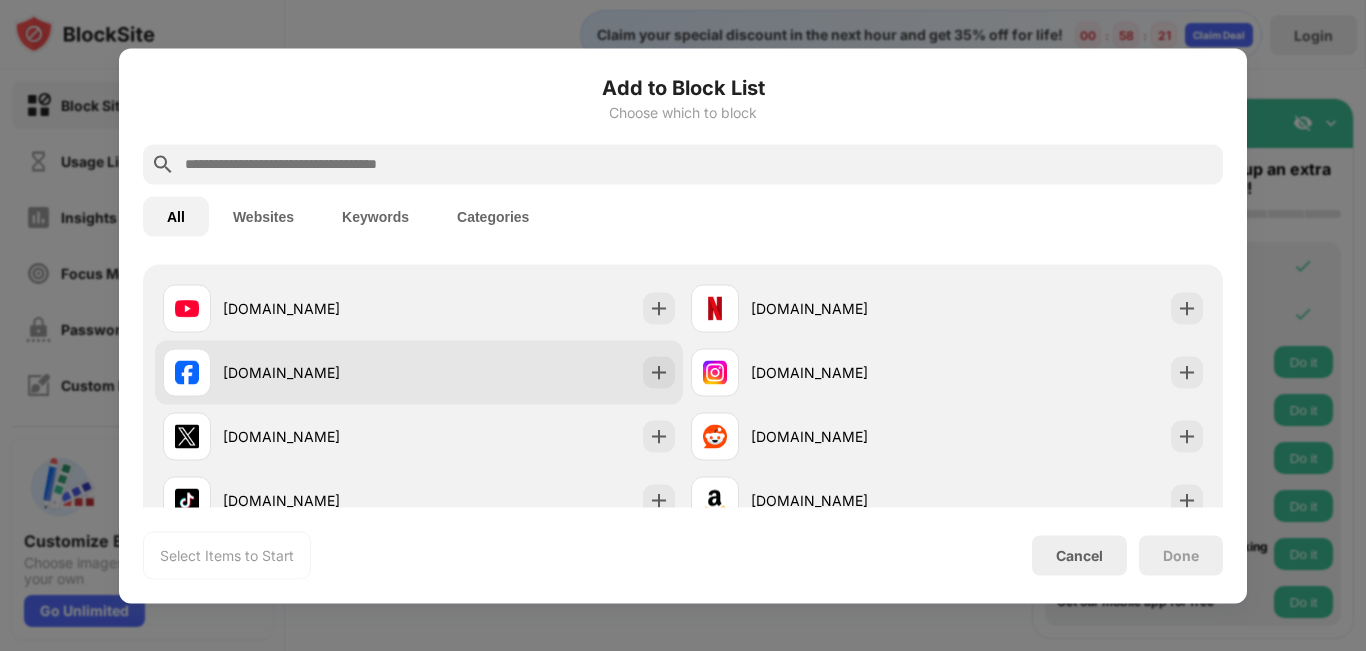 scroll, scrollTop: 267, scrollLeft: 0, axis: vertical 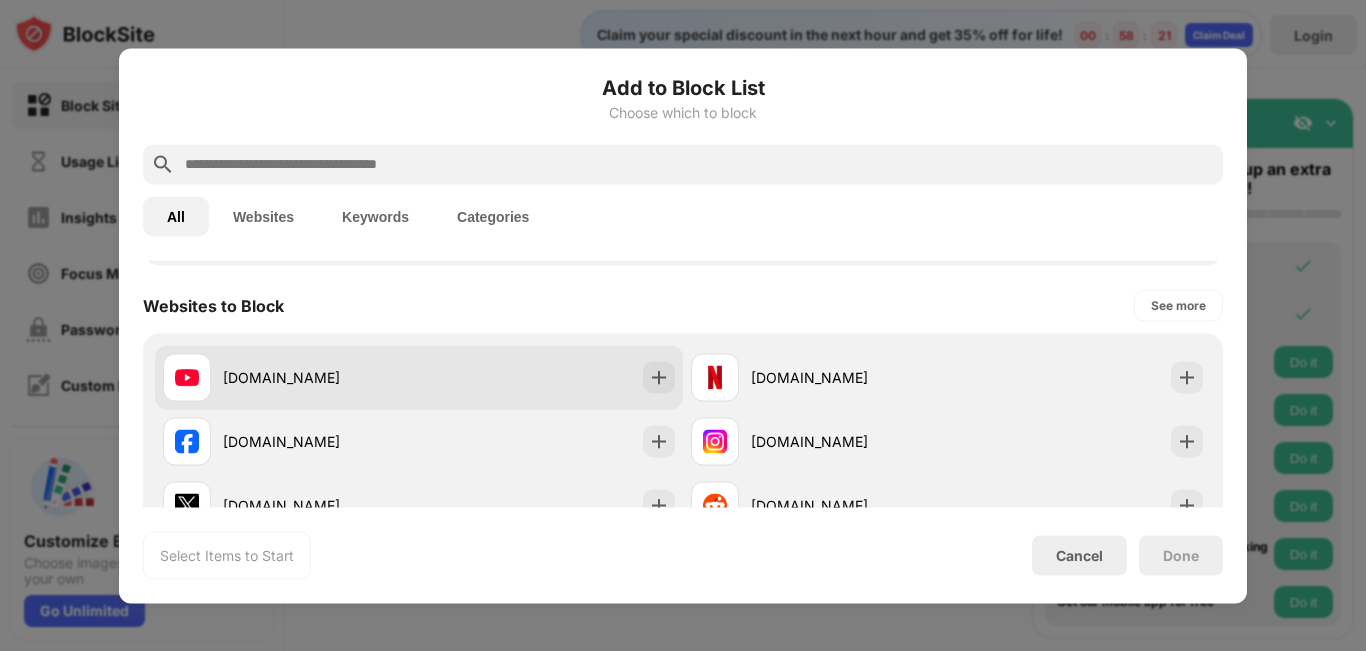click on "[DOMAIN_NAME]" at bounding box center [419, 377] 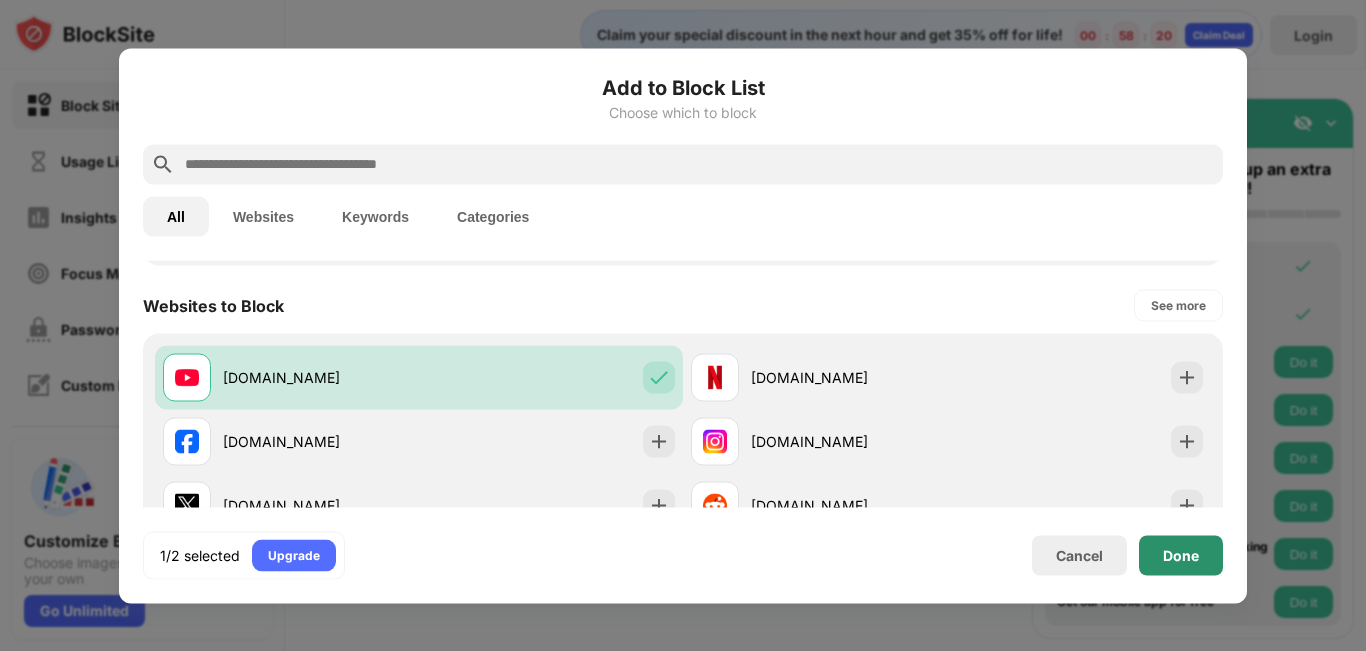 click on "Done" at bounding box center (1181, 555) 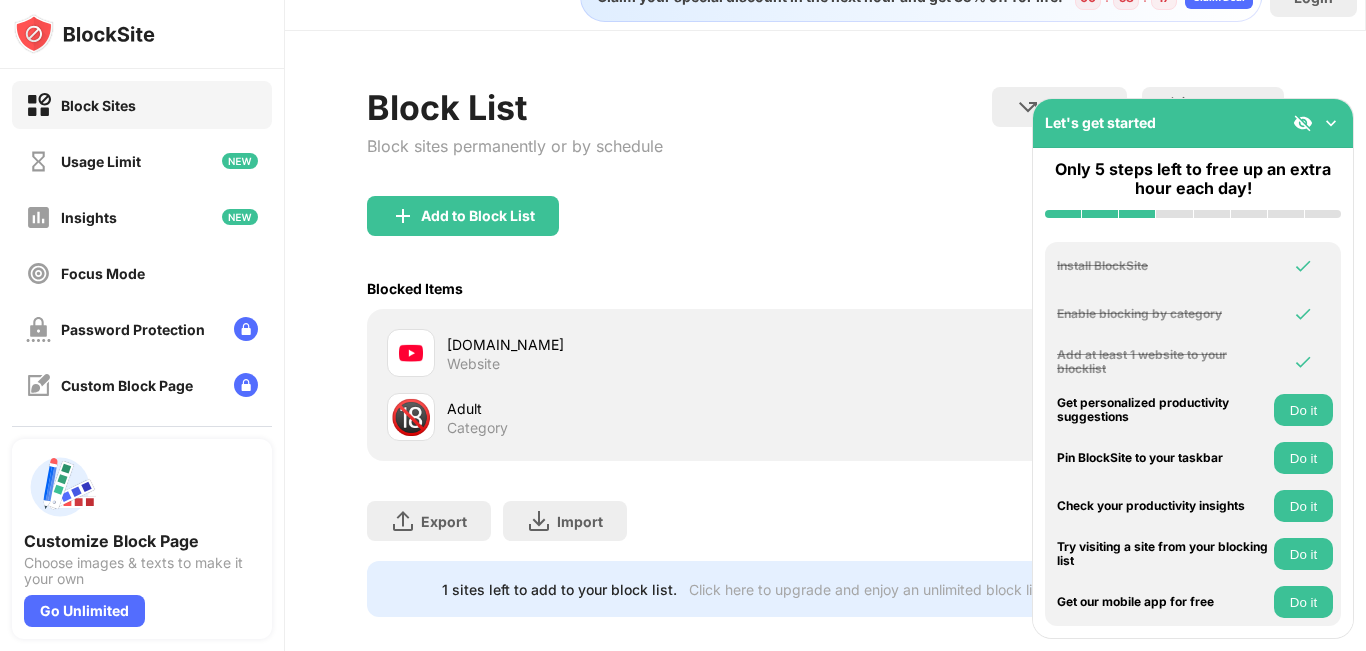 scroll, scrollTop: 75, scrollLeft: 0, axis: vertical 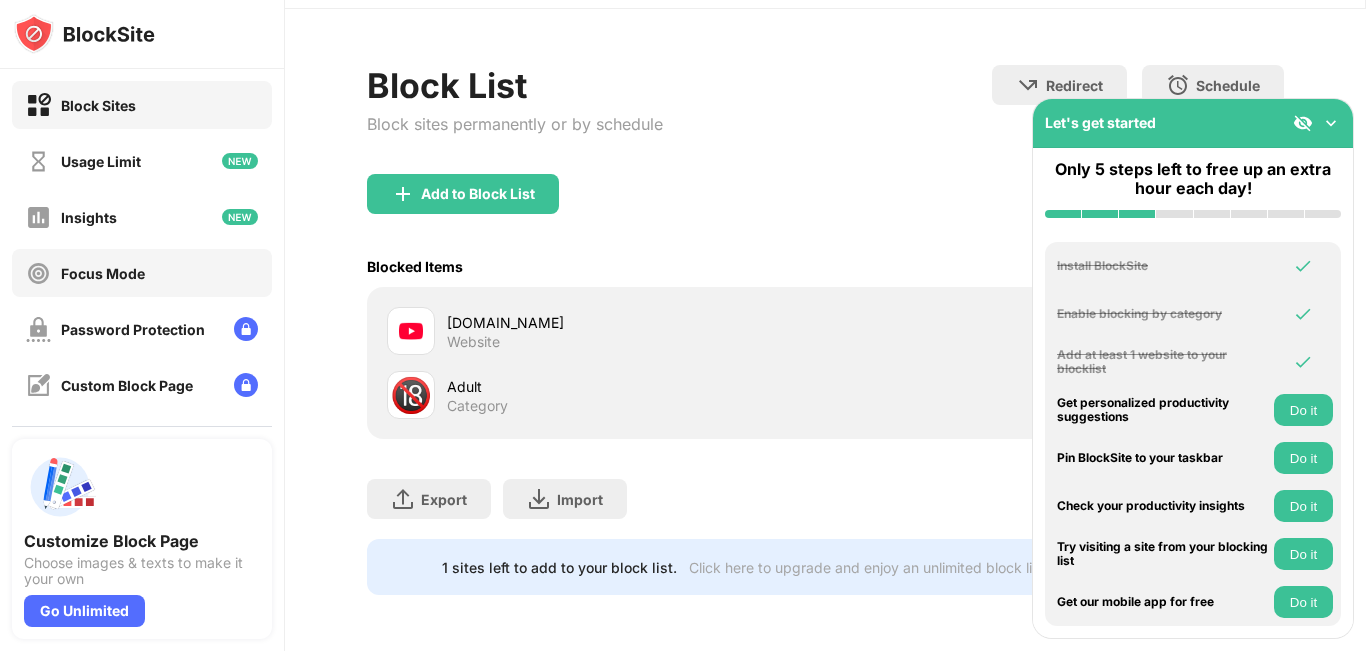 click on "Focus Mode" at bounding box center [103, 273] 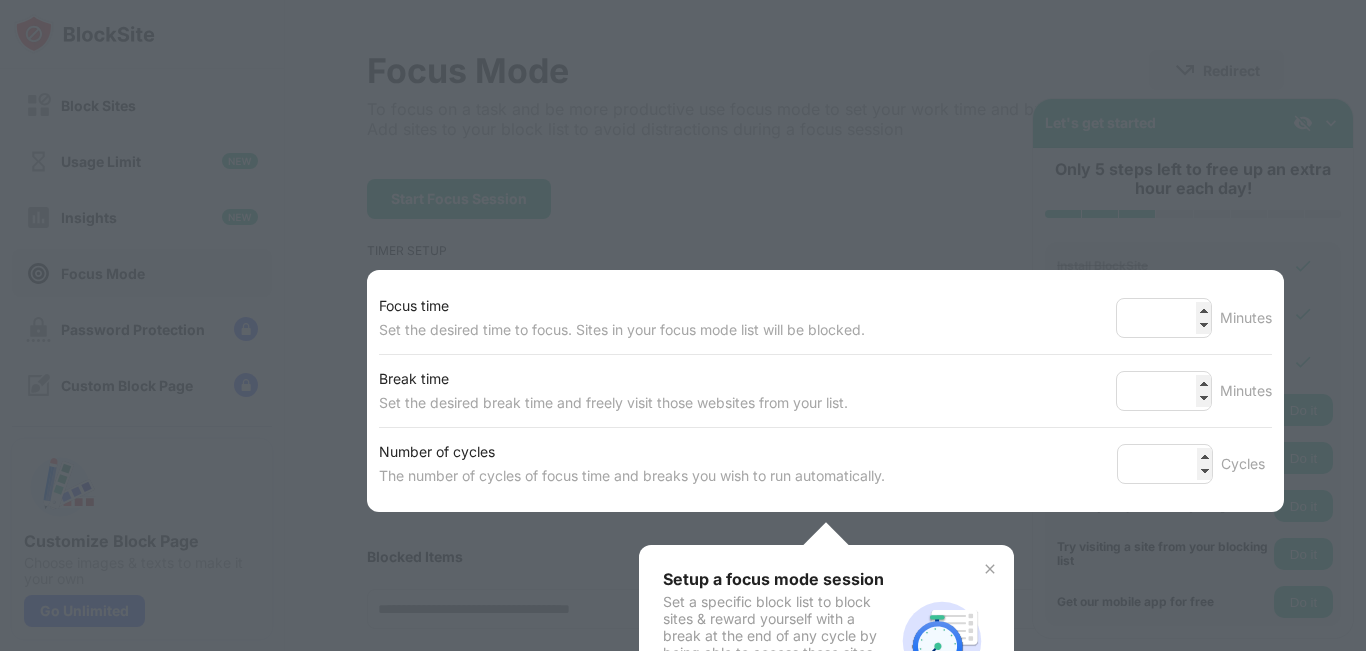 click on "Number of cycles The number of cycles of focus time and breaks you wish to run automatically. * Cycles" at bounding box center [825, 464] 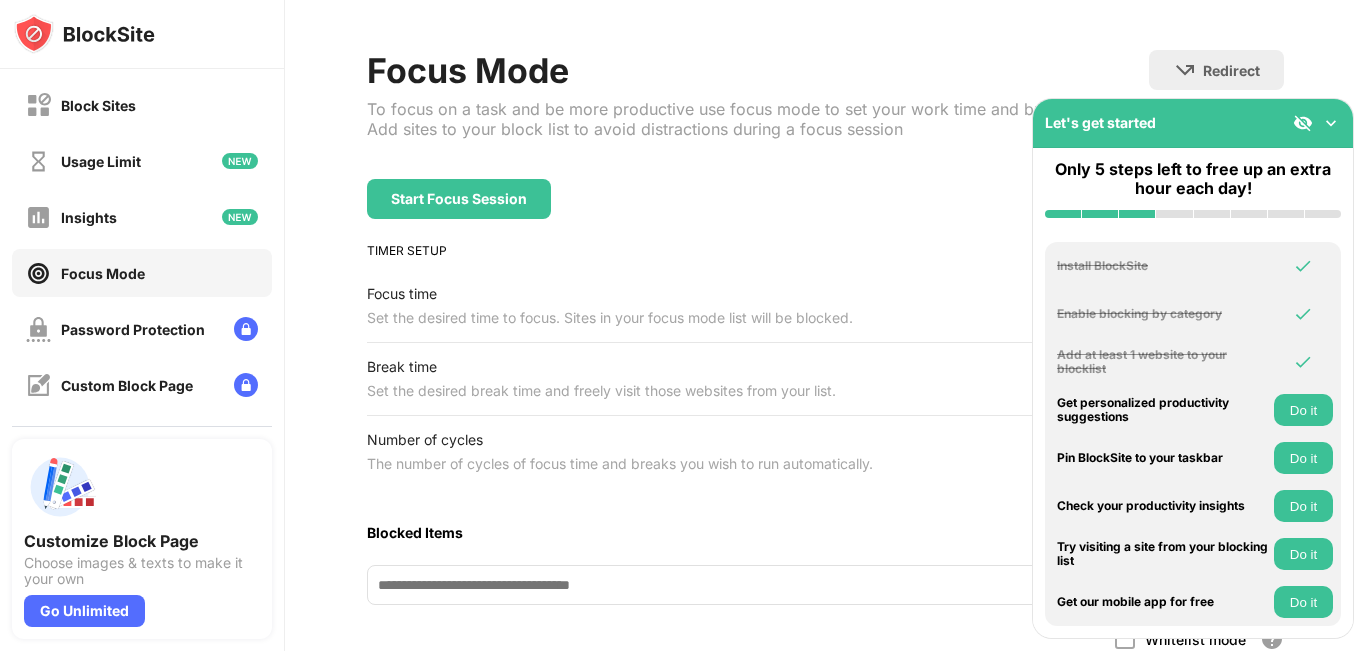 click on "Blocked Items" at bounding box center (825, 532) 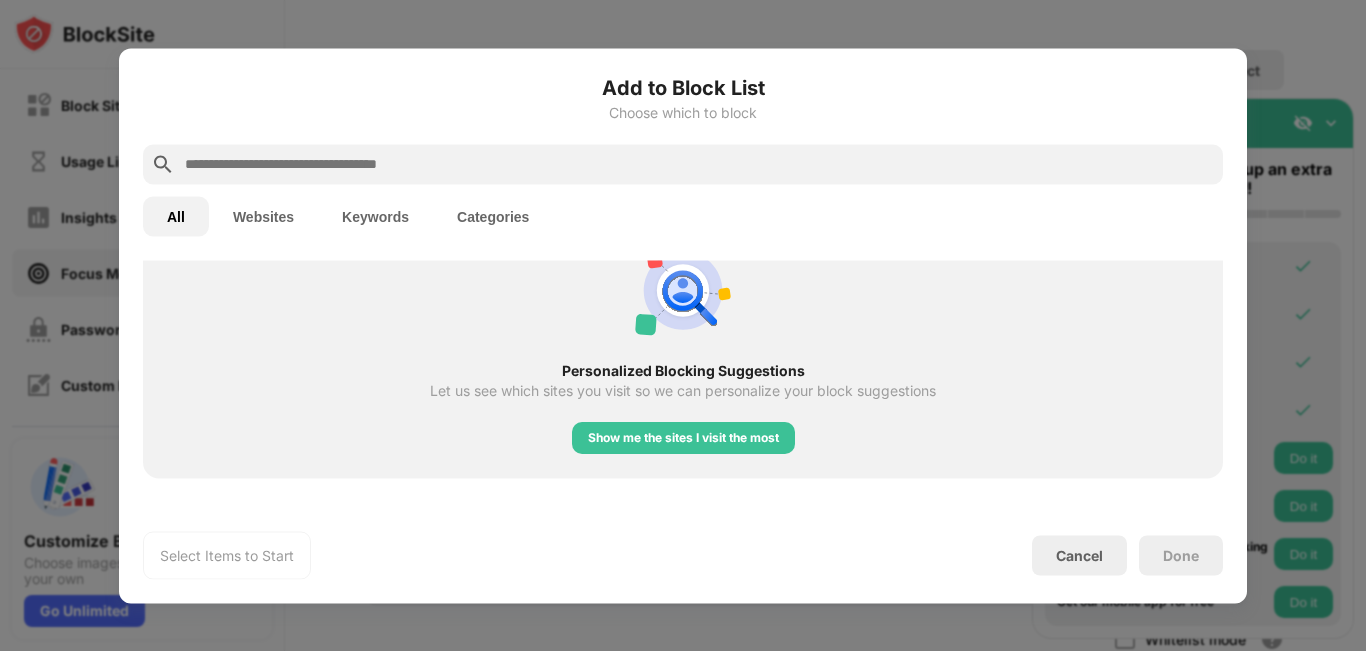 scroll, scrollTop: 796, scrollLeft: 0, axis: vertical 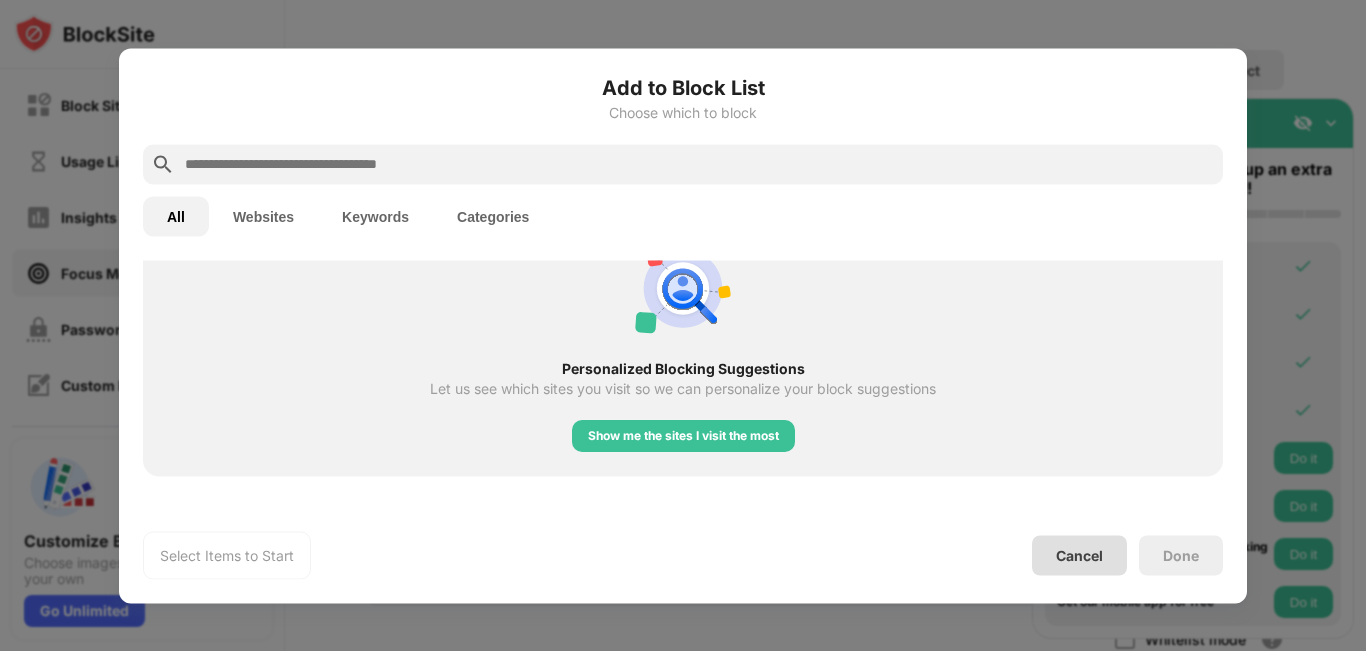 click on "Cancel" at bounding box center (1079, 555) 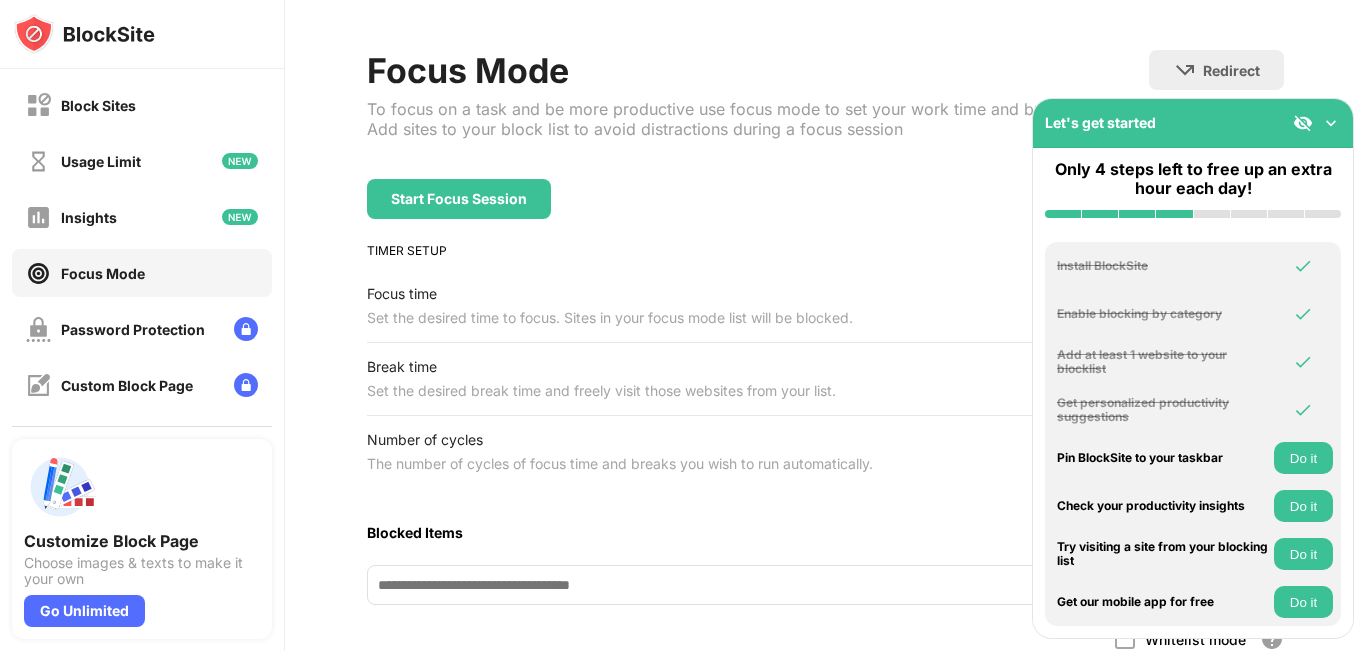click on "Do it" at bounding box center [1303, 458] 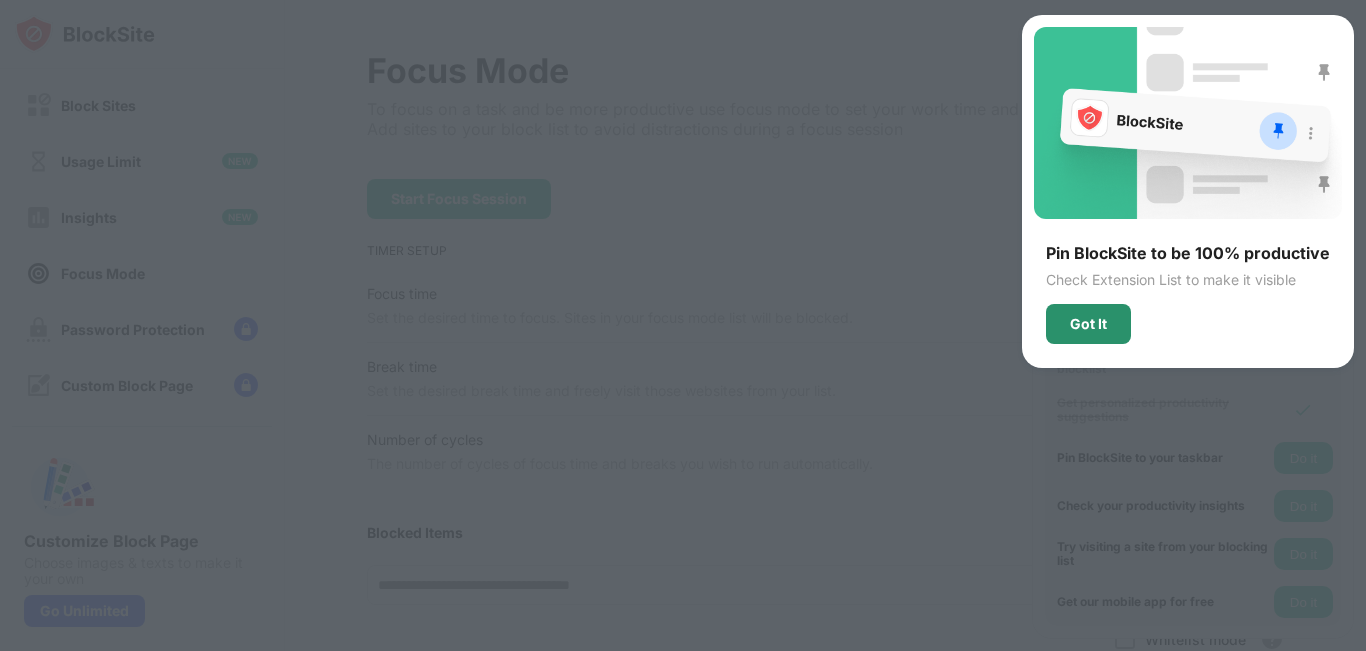 click on "Got It" at bounding box center (1088, 324) 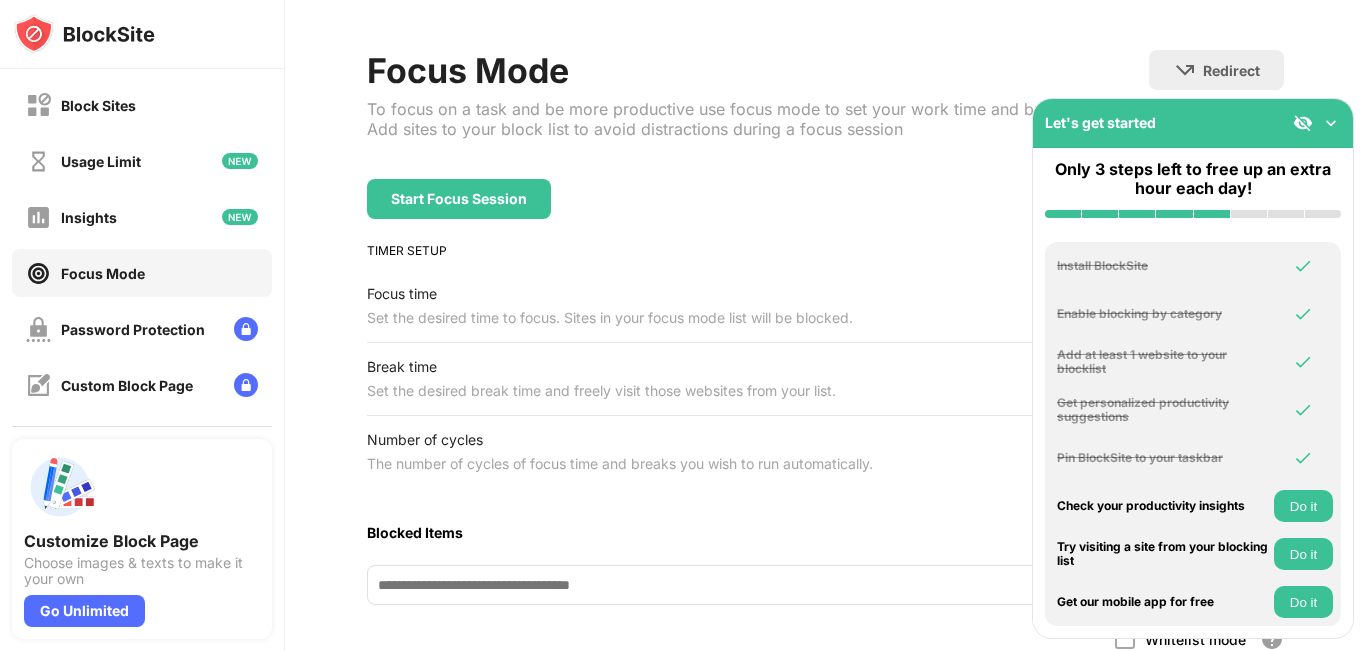 click on "Do it" at bounding box center (1303, 506) 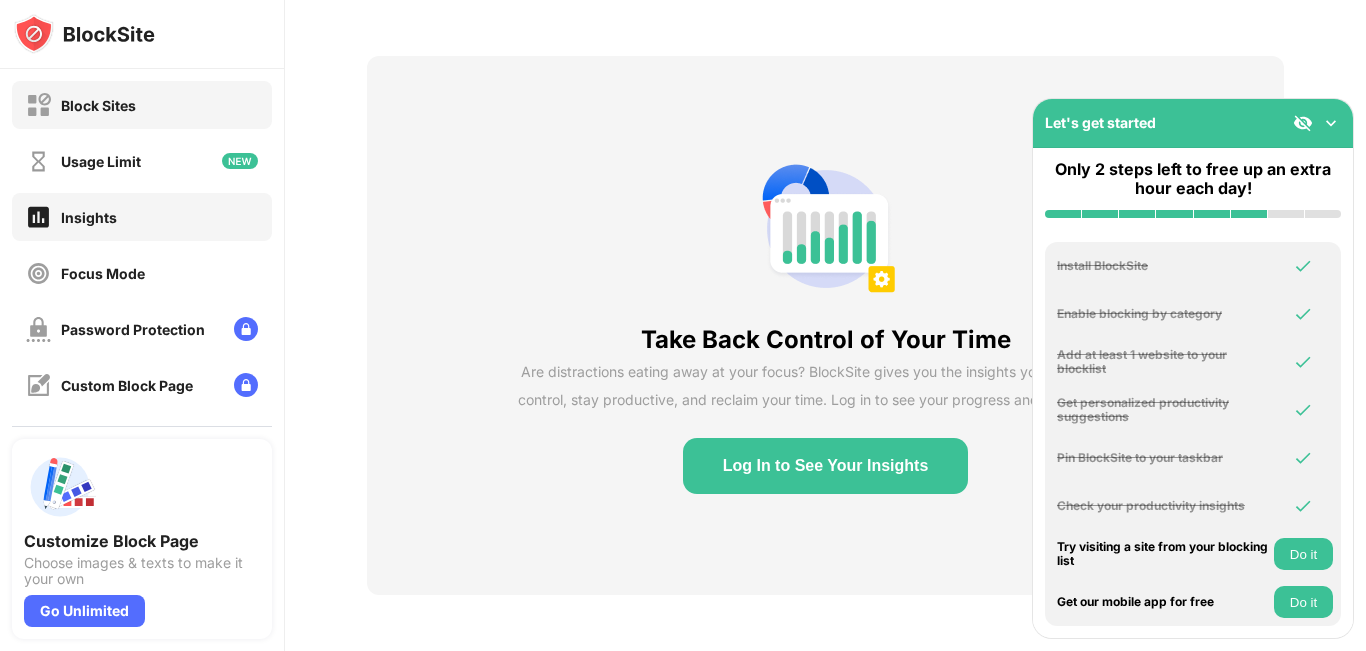 click on "Block Sites" at bounding box center [98, 105] 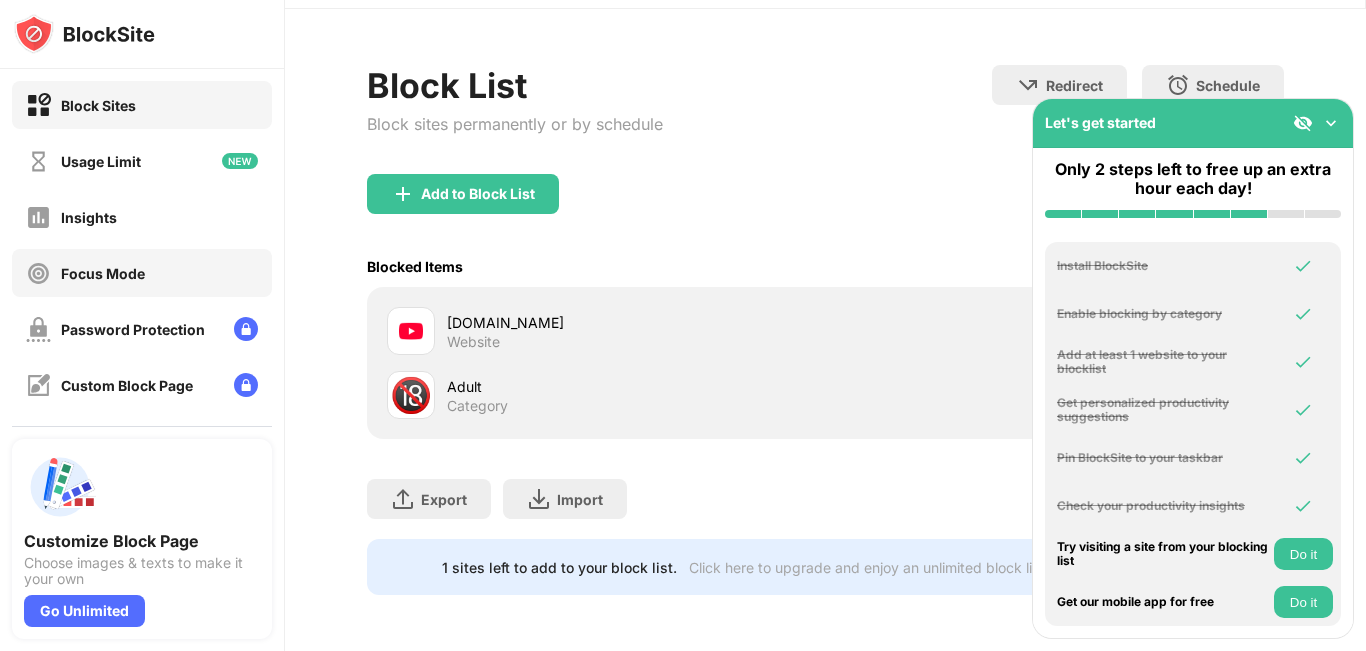 click on "Focus Mode" at bounding box center (142, 273) 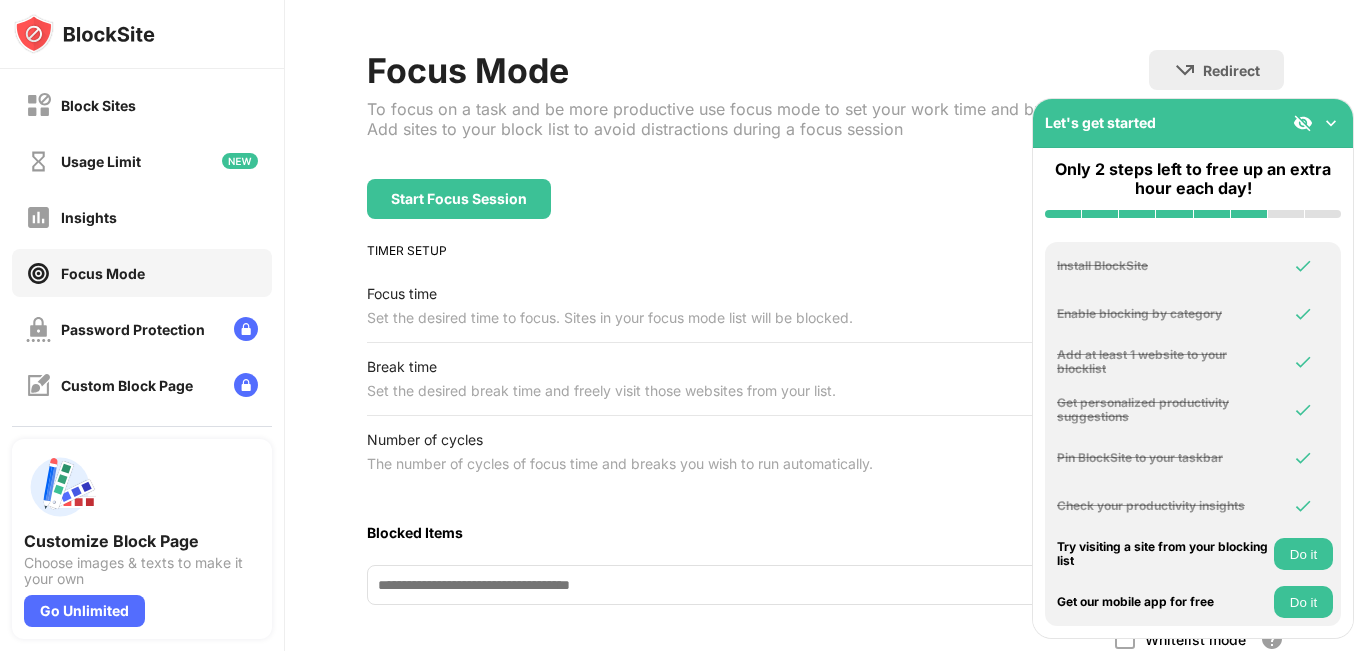 scroll, scrollTop: 175, scrollLeft: 0, axis: vertical 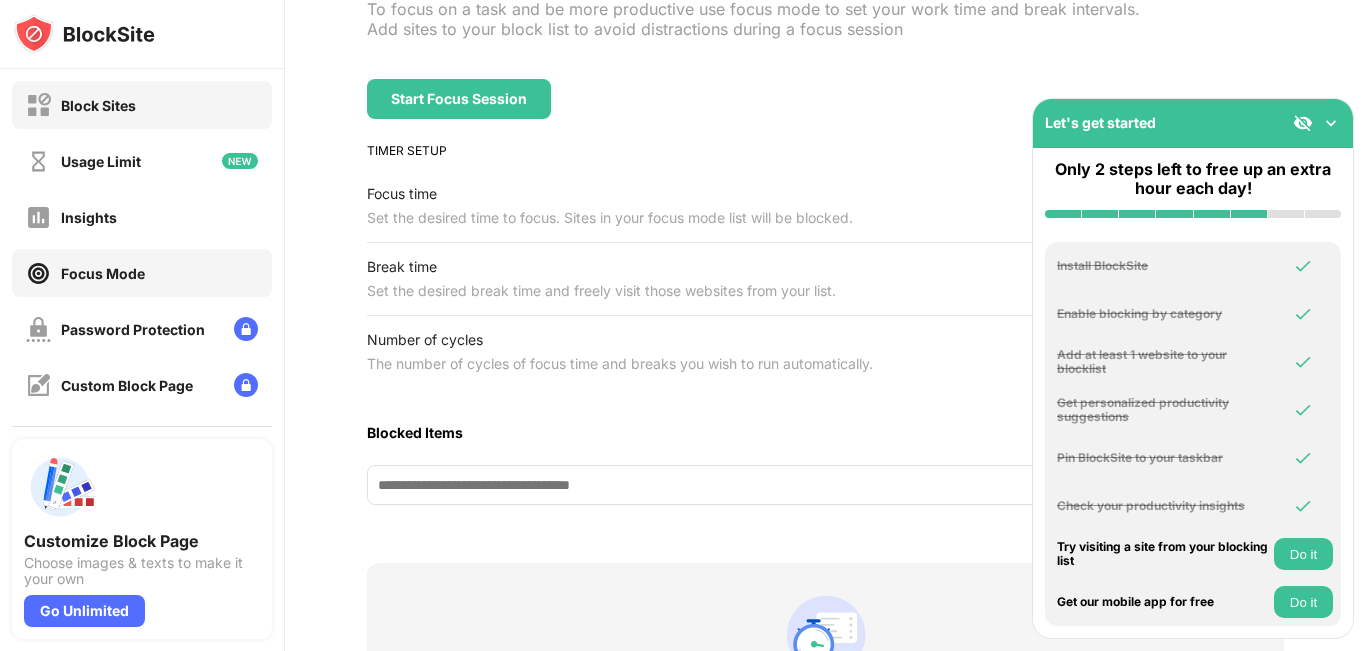 drag, startPoint x: 120, startPoint y: 94, endPoint x: 131, endPoint y: 101, distance: 13.038404 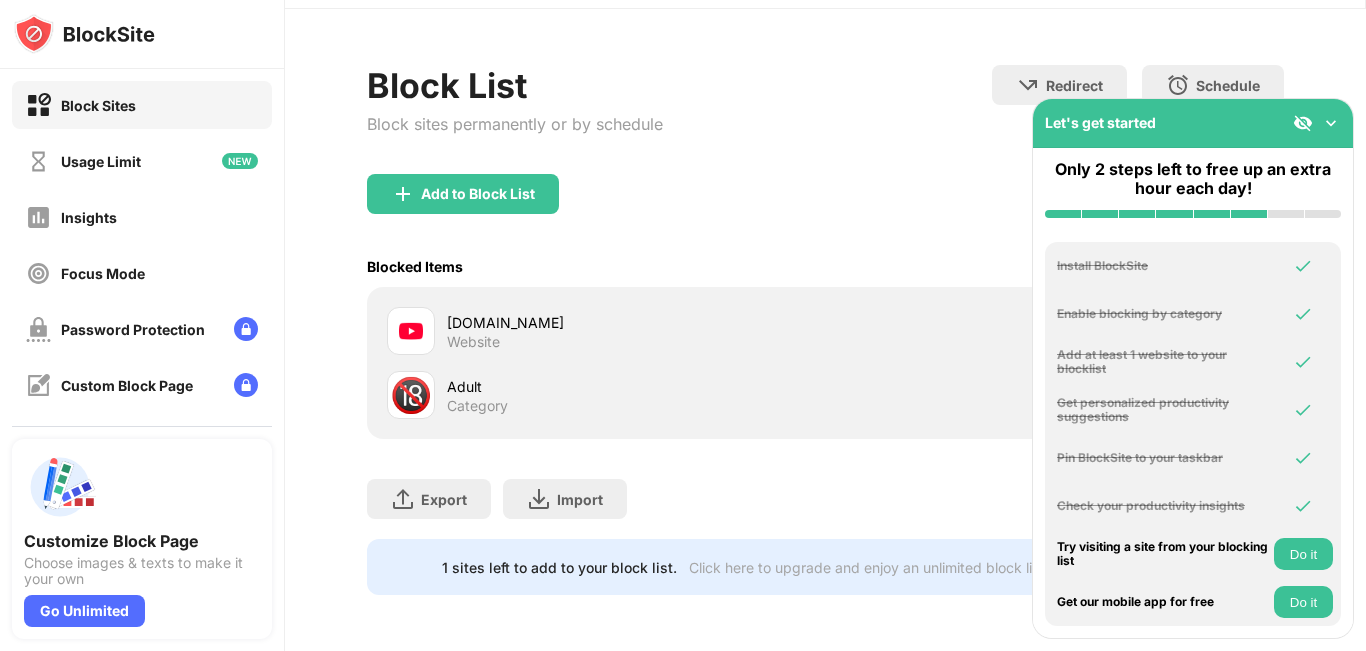 scroll, scrollTop: 75, scrollLeft: 0, axis: vertical 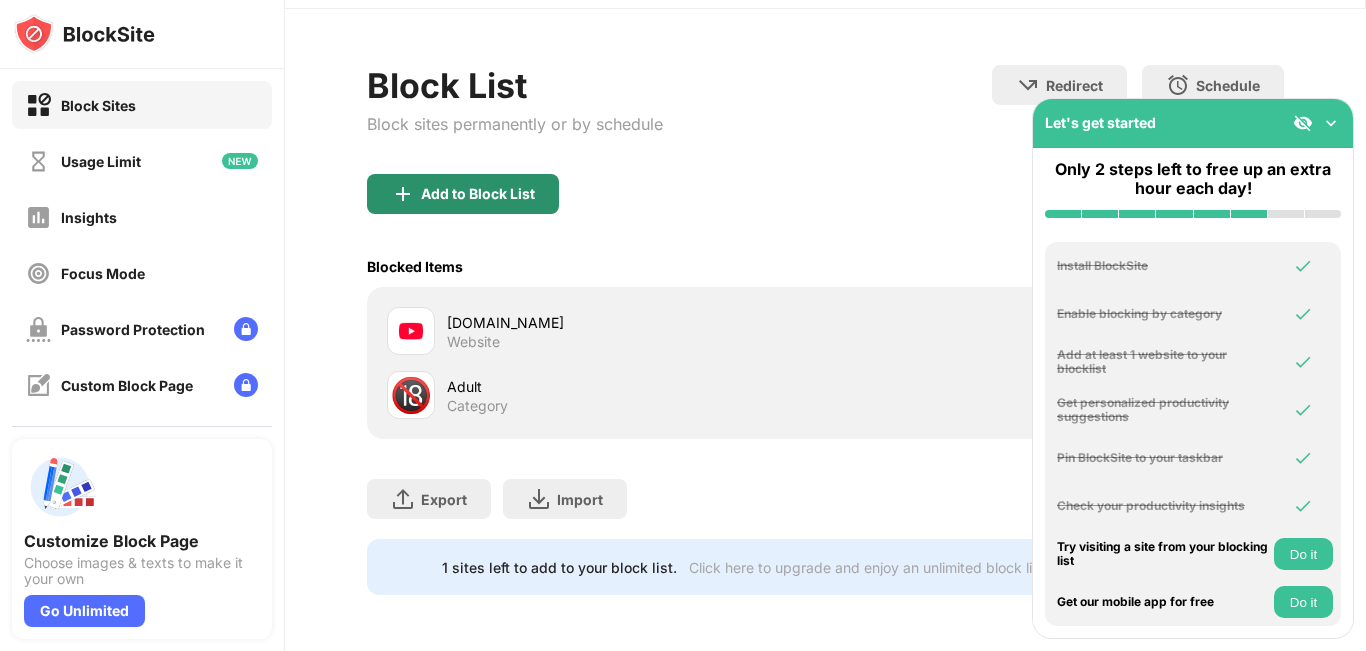 click on "Add to Block List" at bounding box center [463, 194] 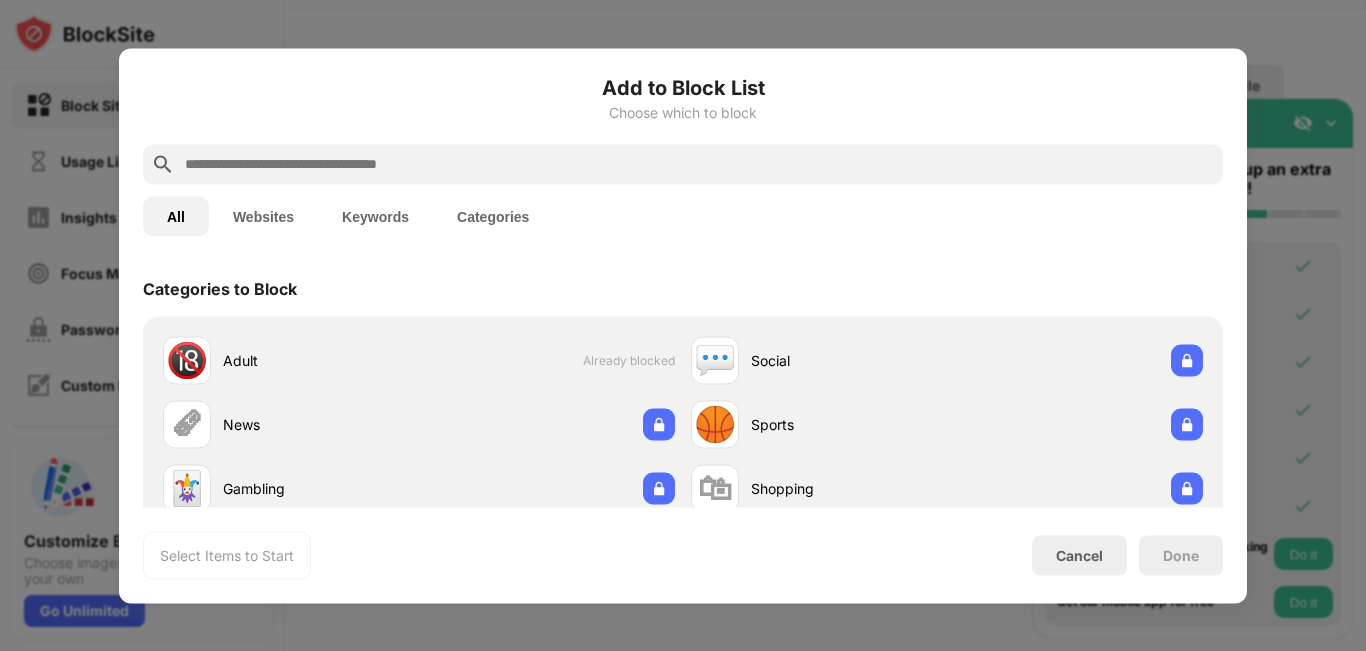 click at bounding box center [683, 325] 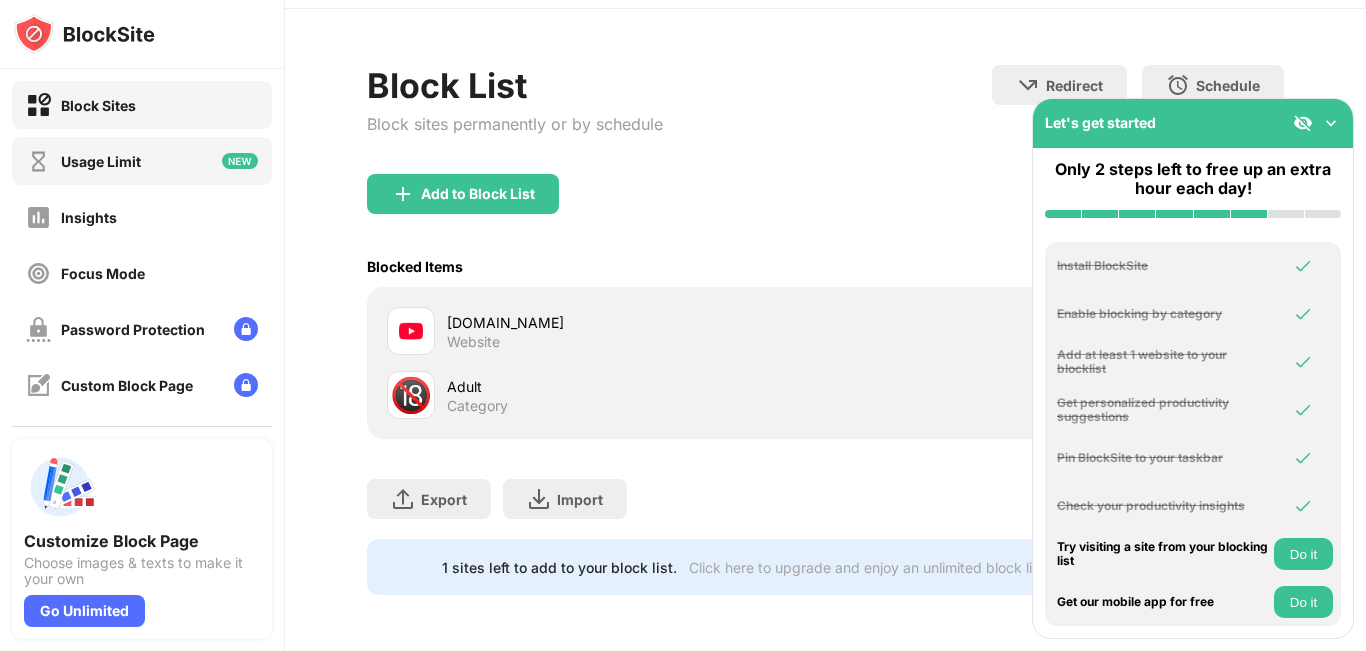 click on "Usage Limit" at bounding box center (142, 161) 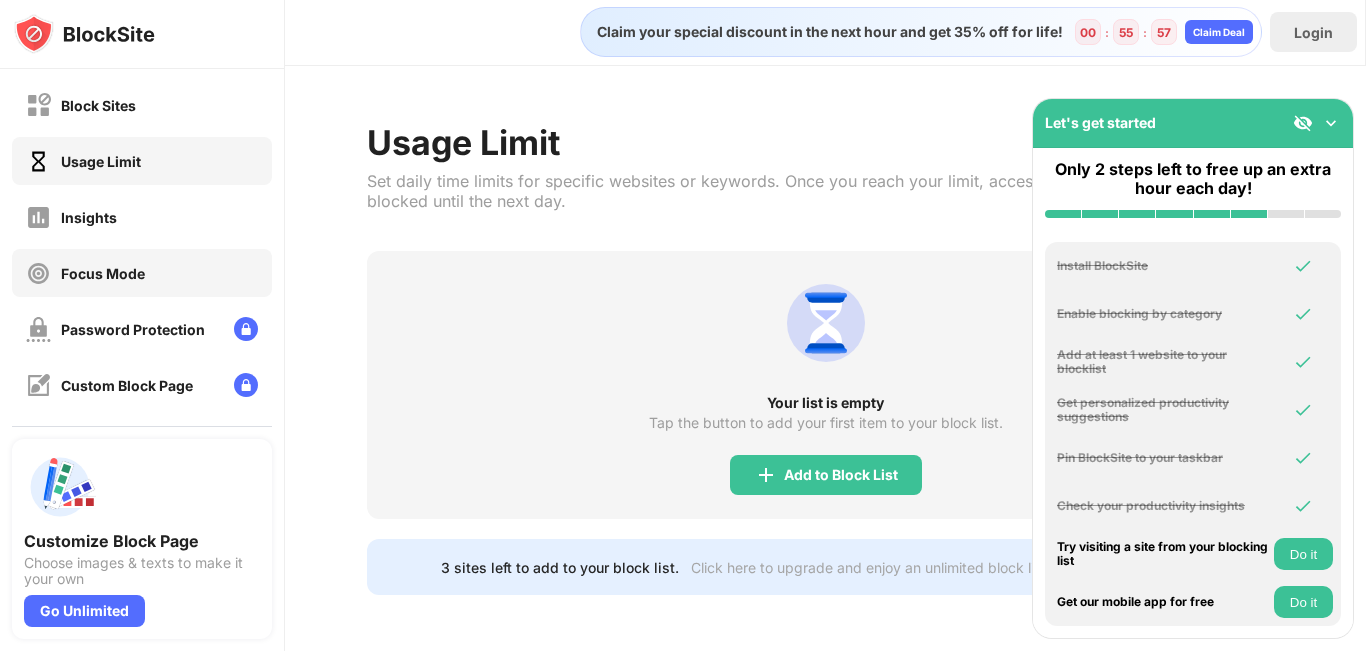 click on "Focus Mode" at bounding box center [142, 273] 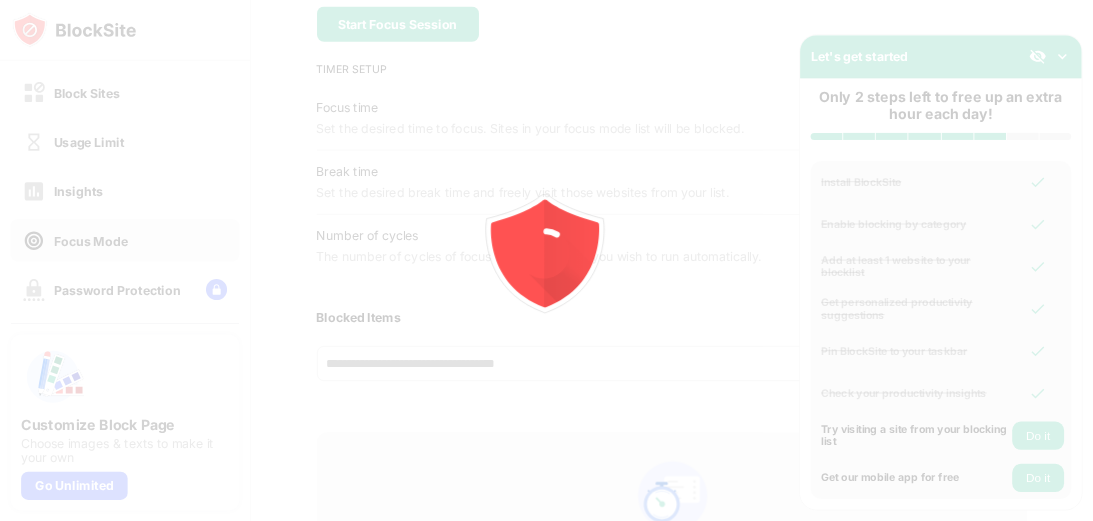 scroll, scrollTop: 247, scrollLeft: 0, axis: vertical 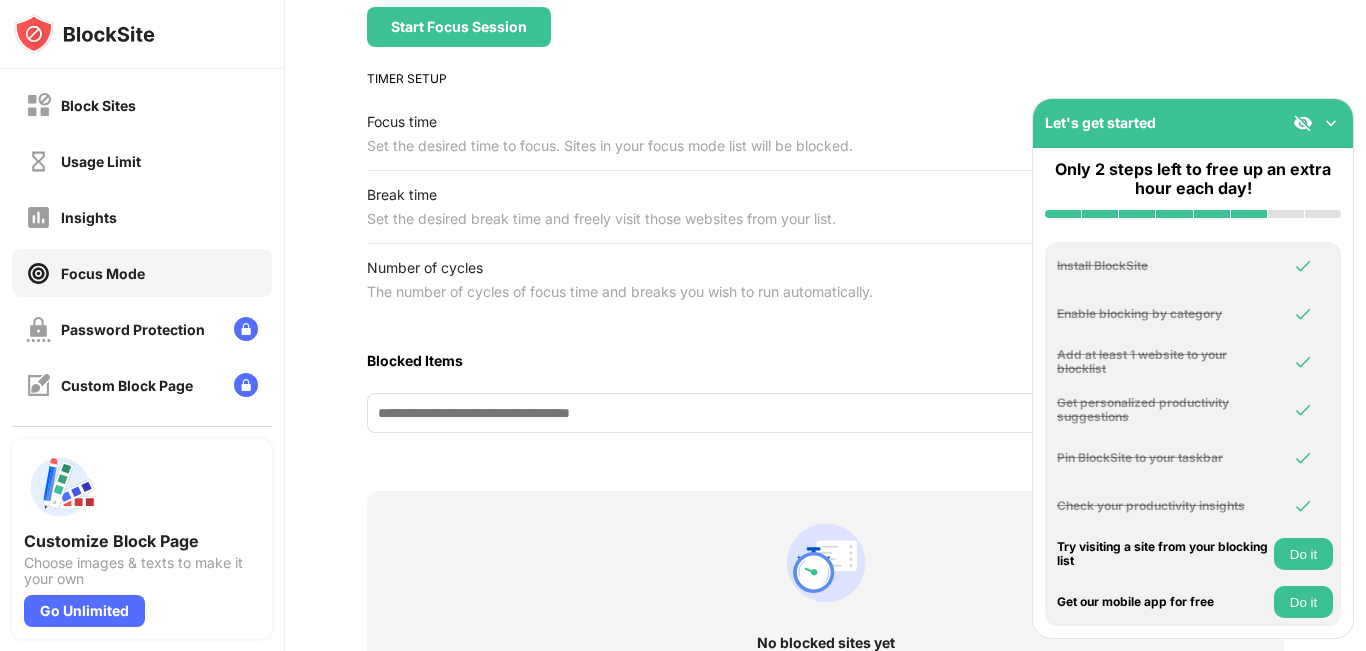 click on "Do it" at bounding box center (1303, 554) 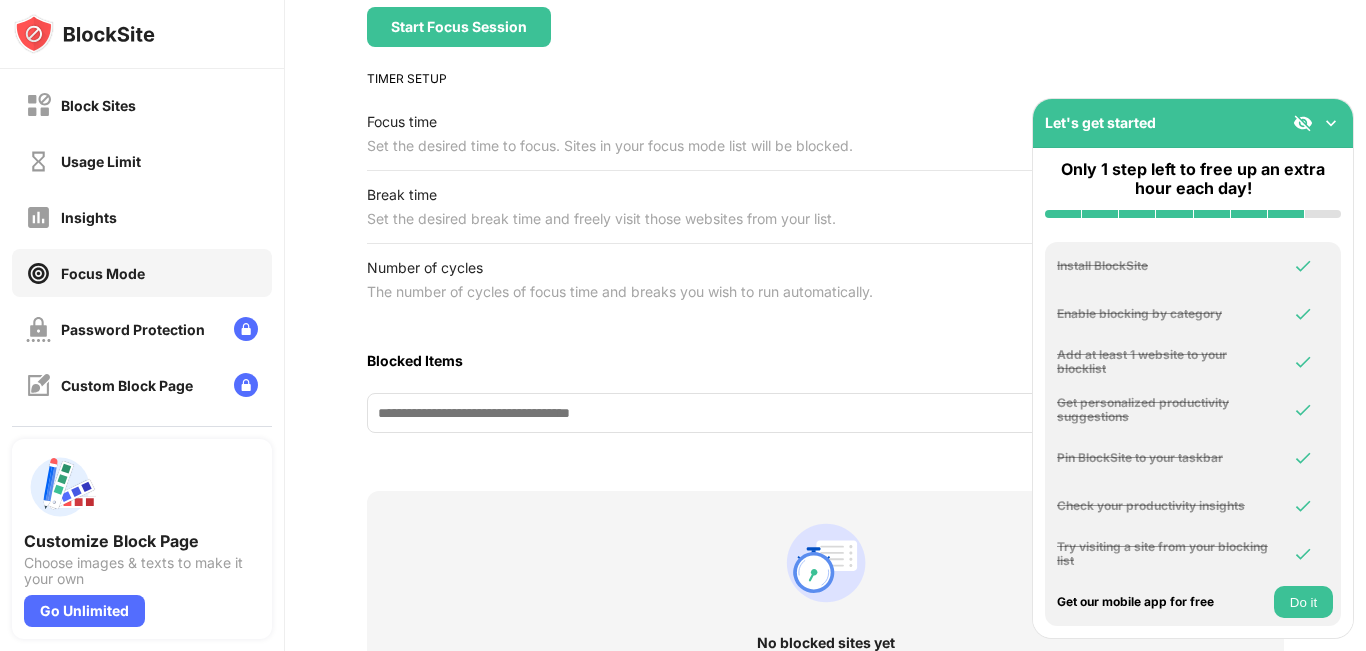click on "Do it" at bounding box center (1303, 602) 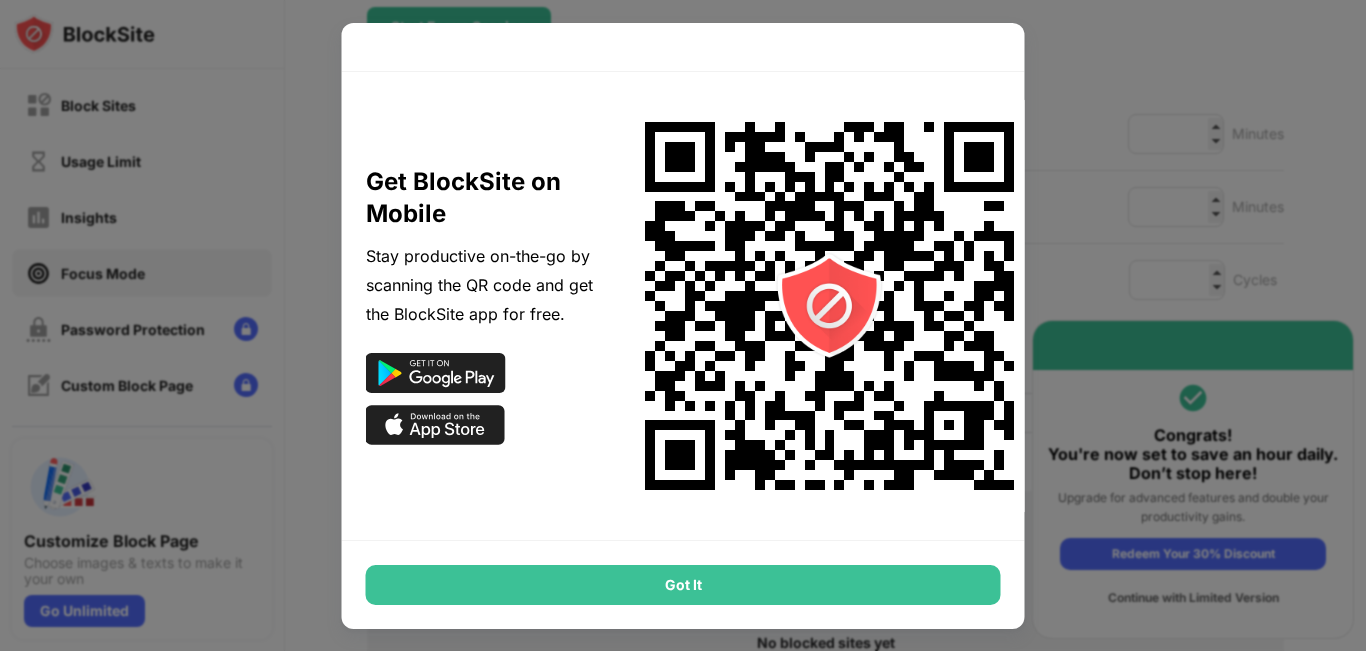 click at bounding box center (683, 325) 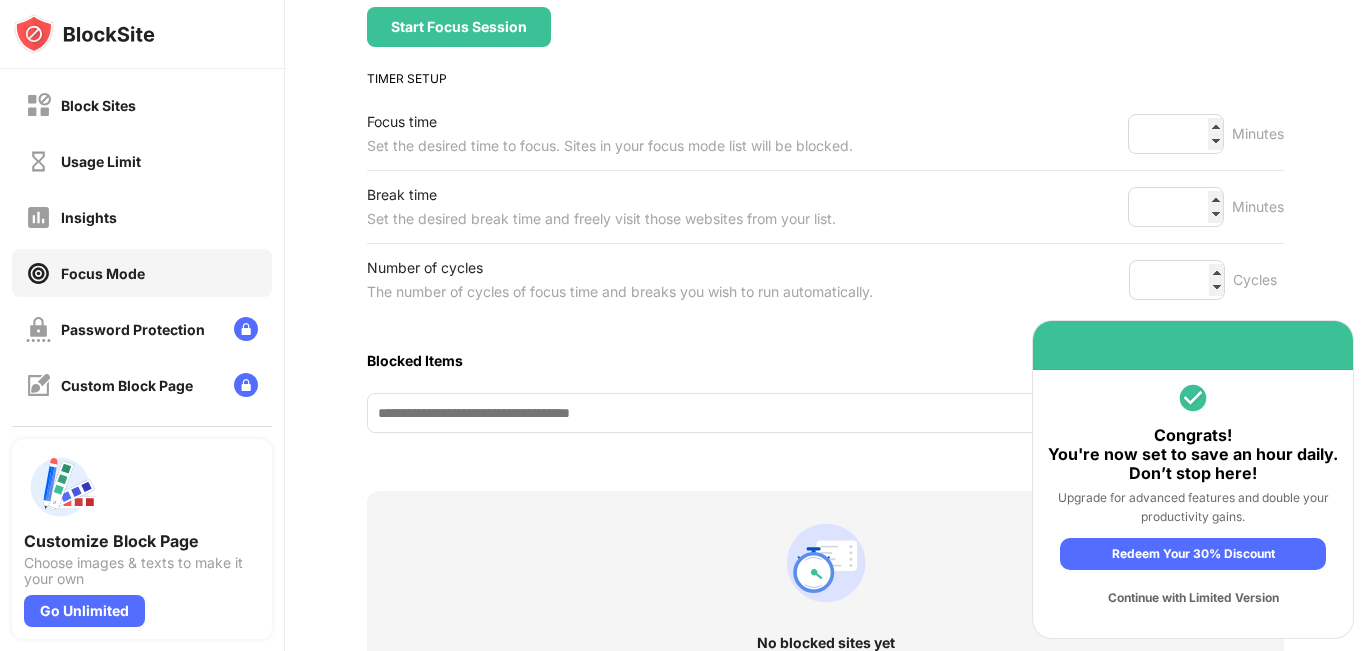 click on "Number of cycles The number of cycles of focus time and breaks you wish to run automatically. * Cycles" at bounding box center (825, 280) 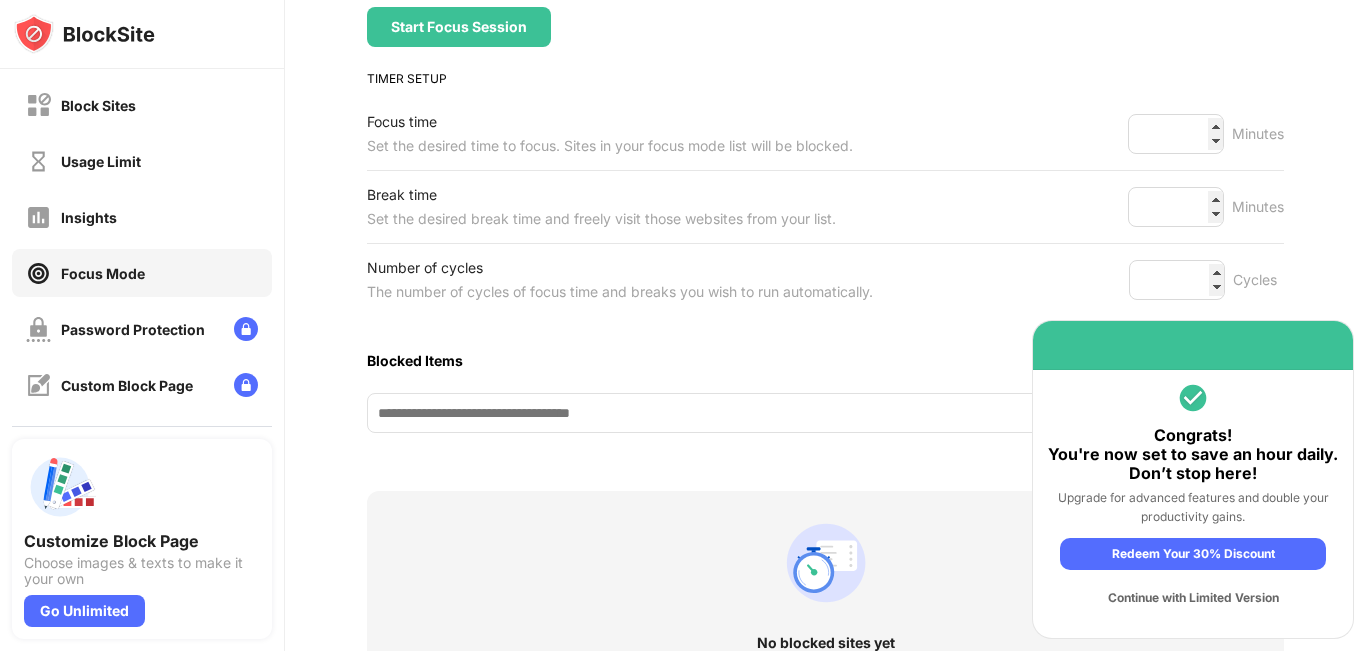 click on "Continue with Limited Version" at bounding box center (1193, 598) 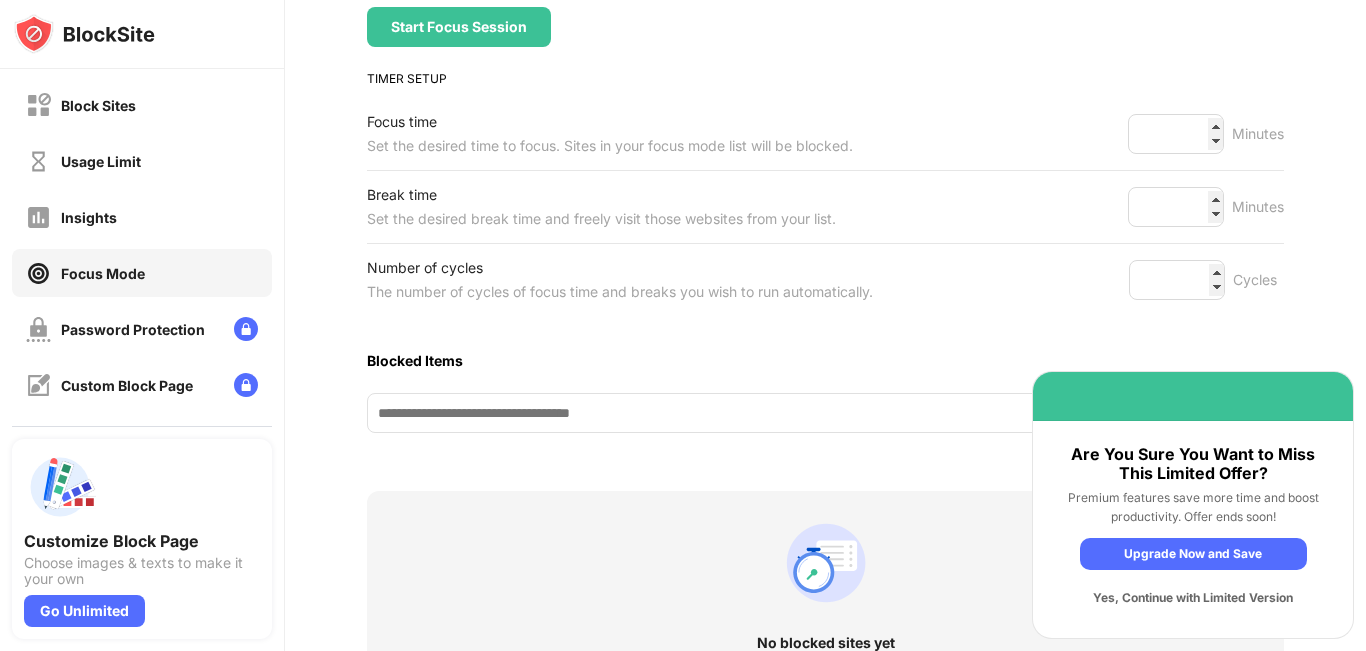 click on "Yes, Continue with Limited Version" at bounding box center [1193, 598] 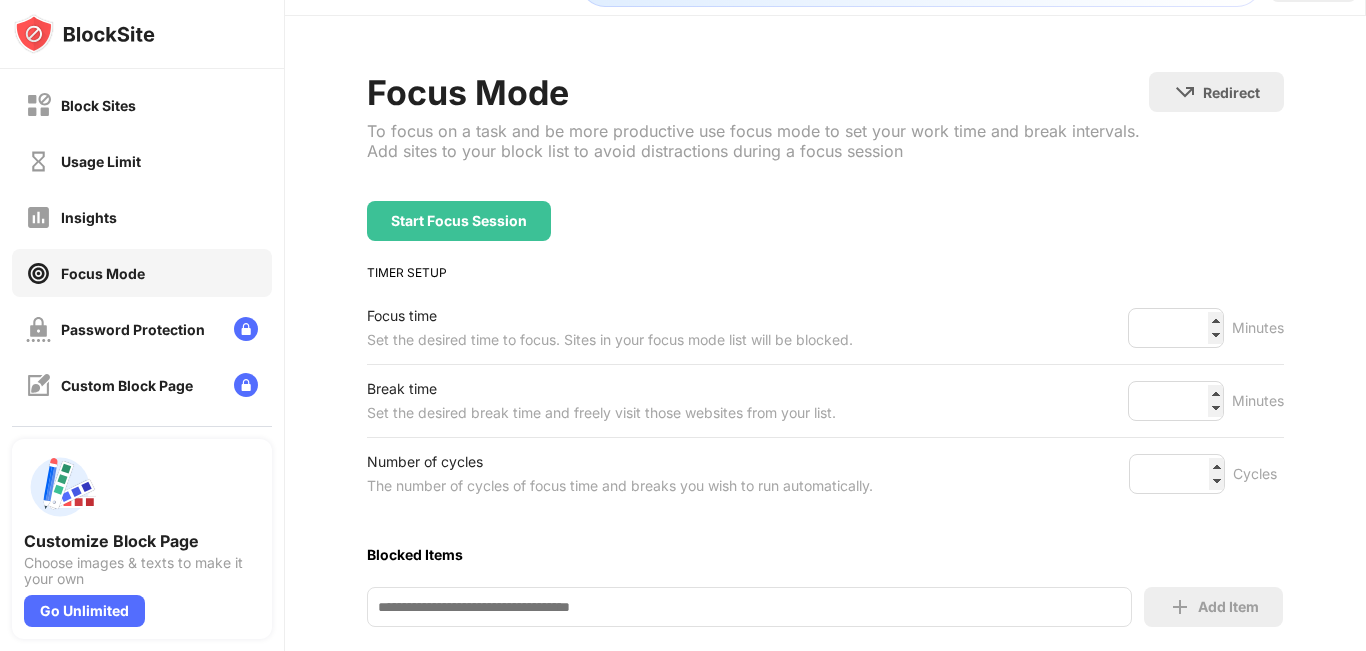 scroll, scrollTop: 42, scrollLeft: 0, axis: vertical 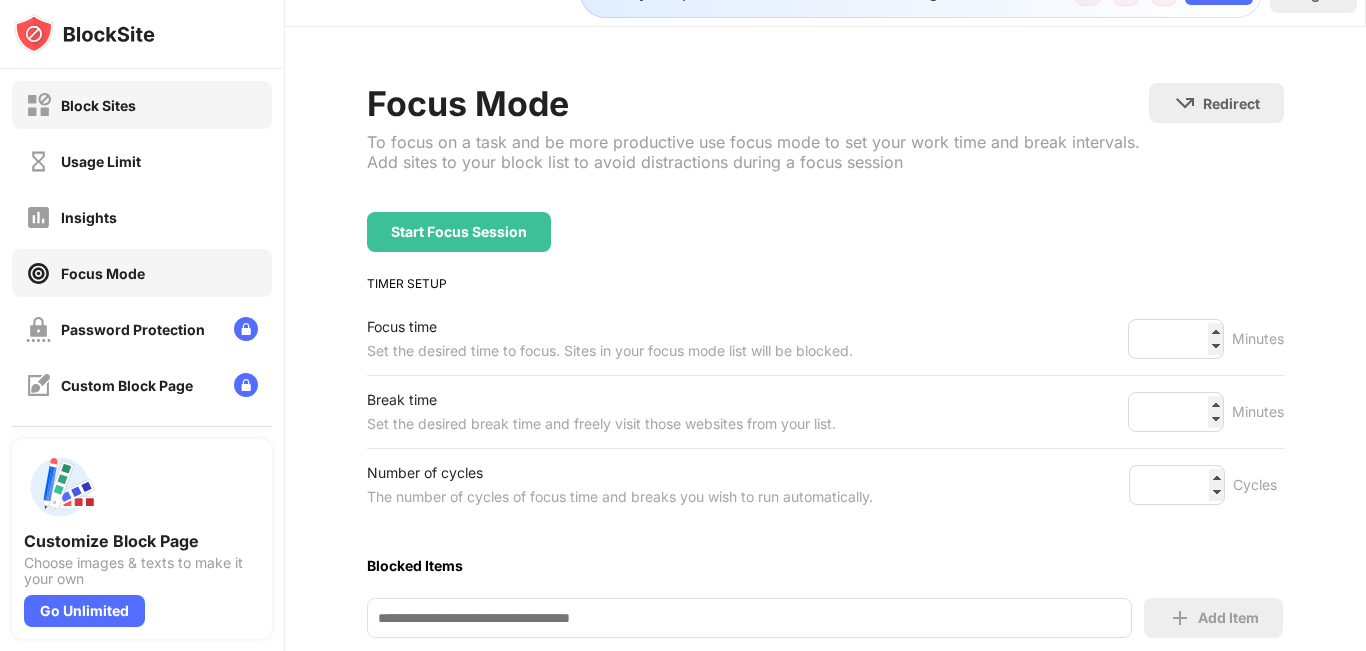 click on "Block Sites" at bounding box center (142, 105) 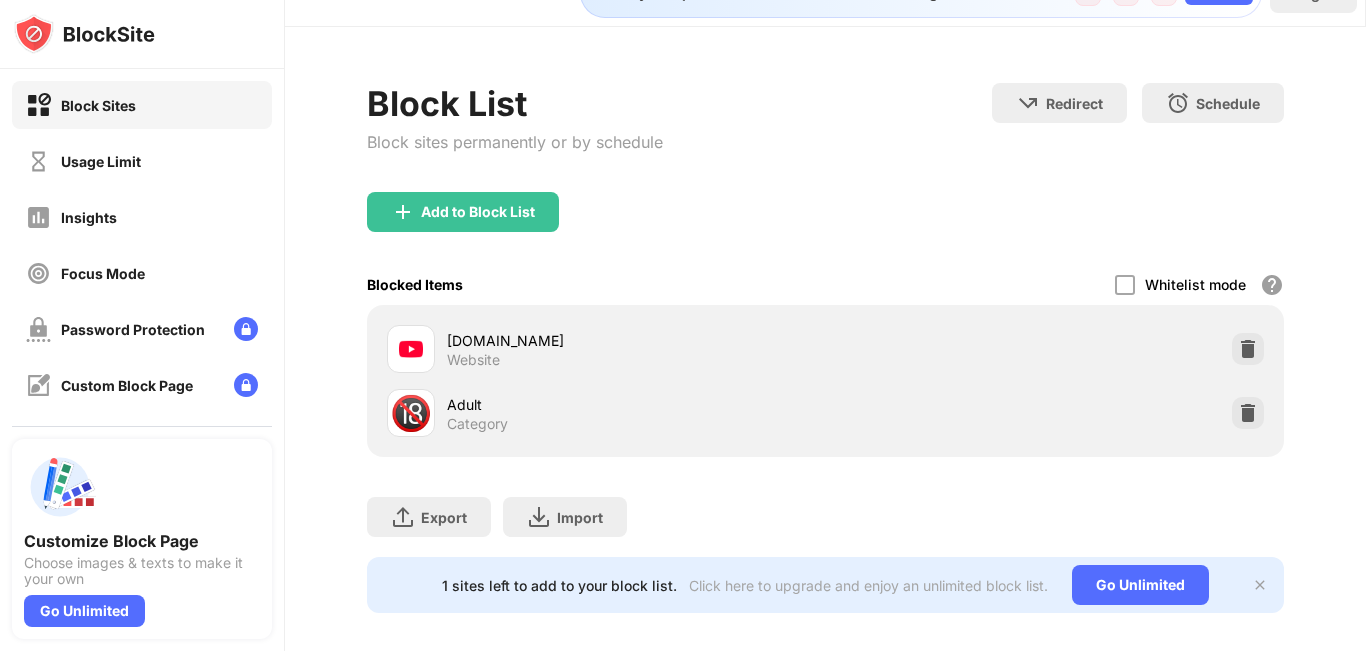 scroll, scrollTop: 75, scrollLeft: 0, axis: vertical 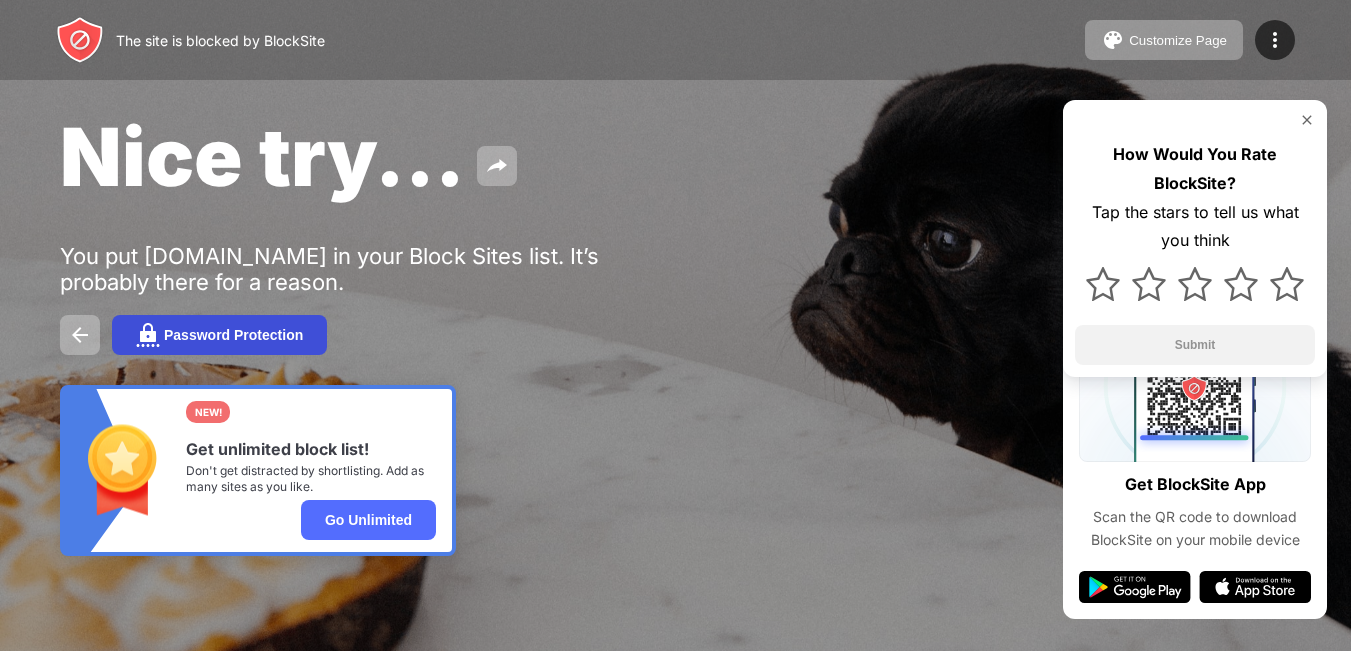 click on "Password Protection" at bounding box center (219, 335) 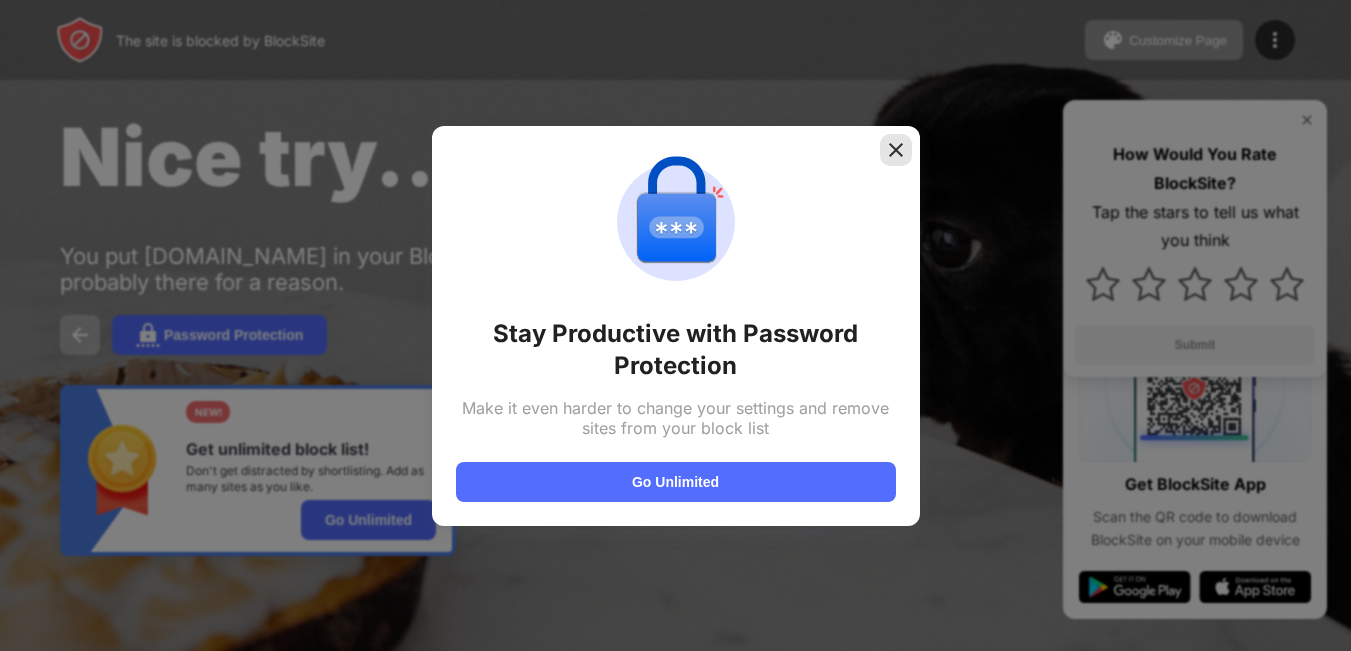 click at bounding box center [896, 150] 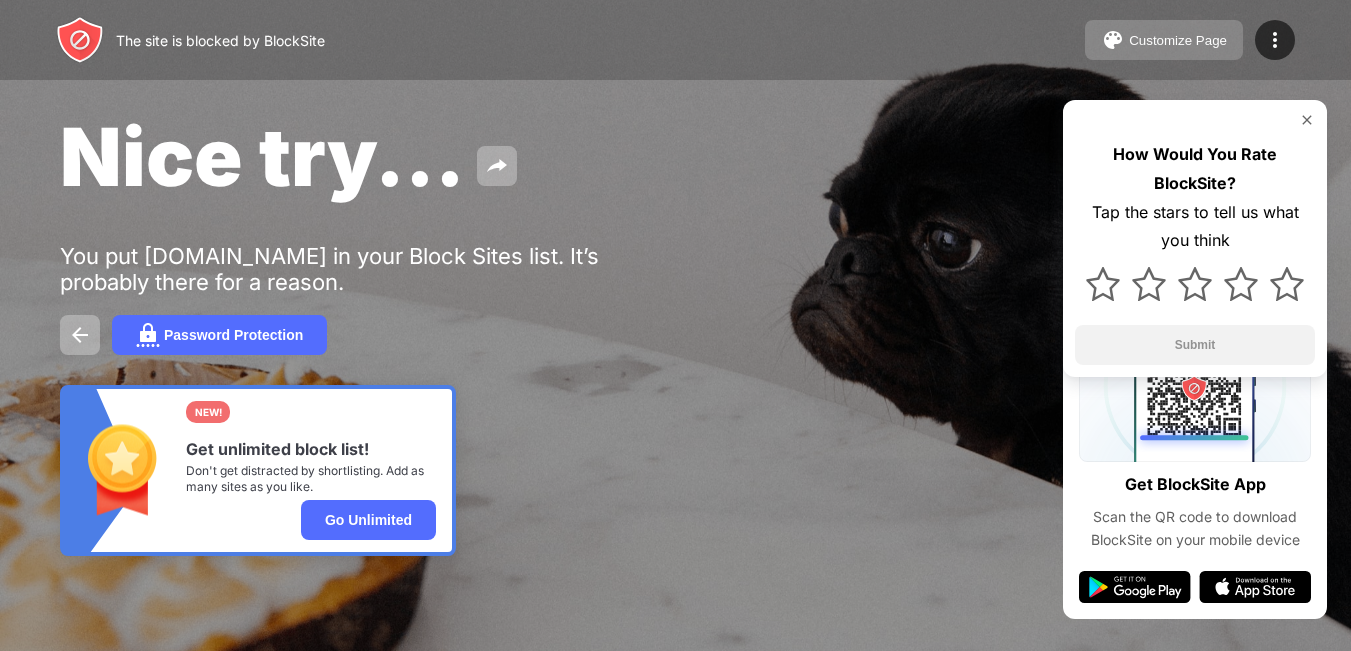click on "Customize Page" at bounding box center [1178, 40] 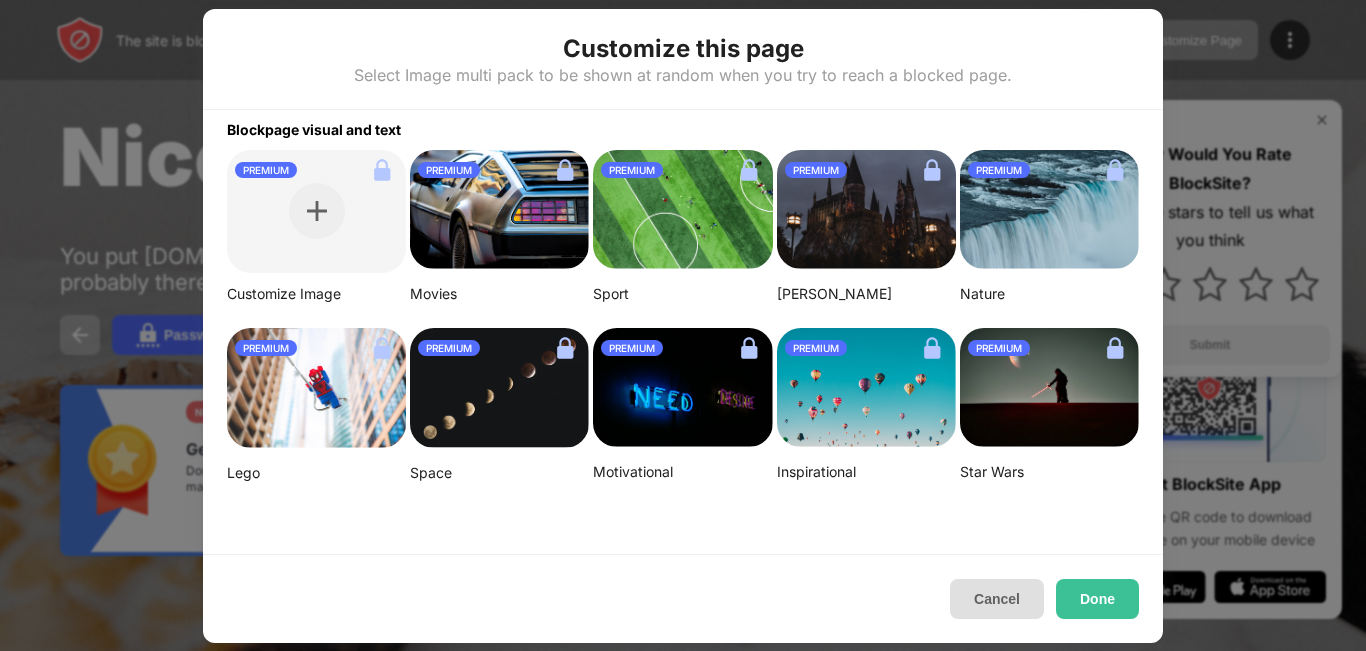 click on "Cancel" at bounding box center (997, 599) 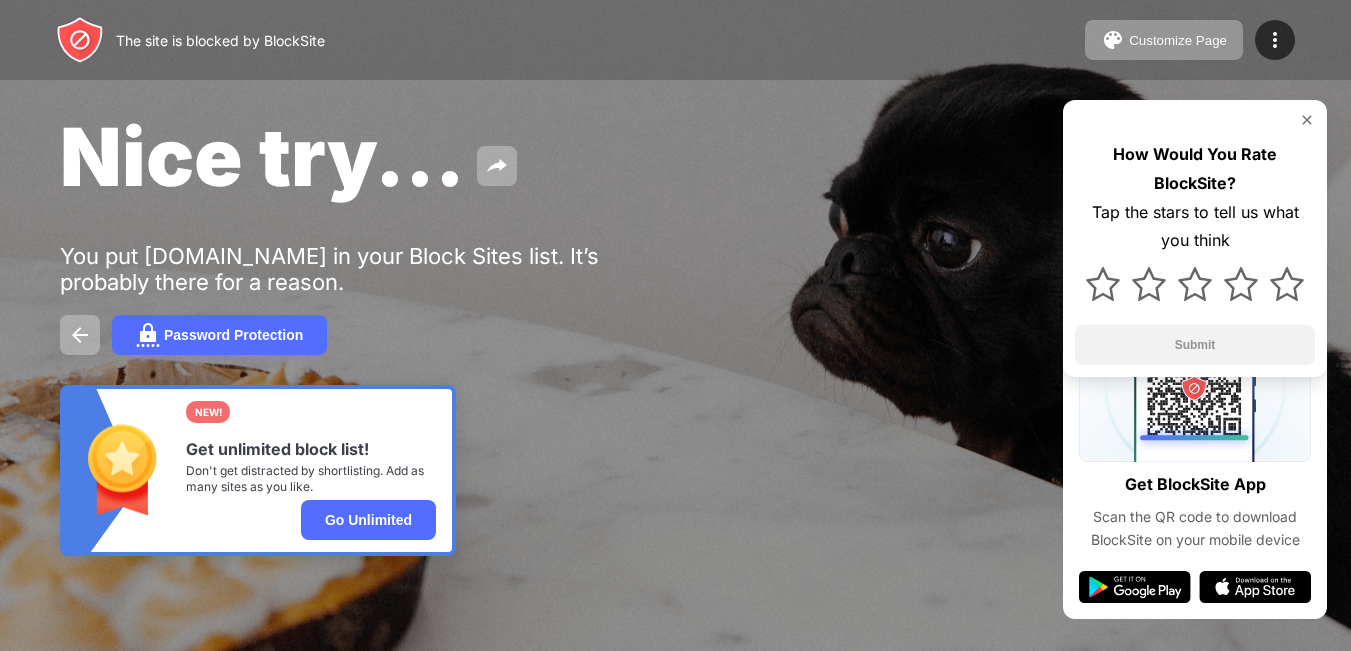 click at bounding box center (1307, 120) 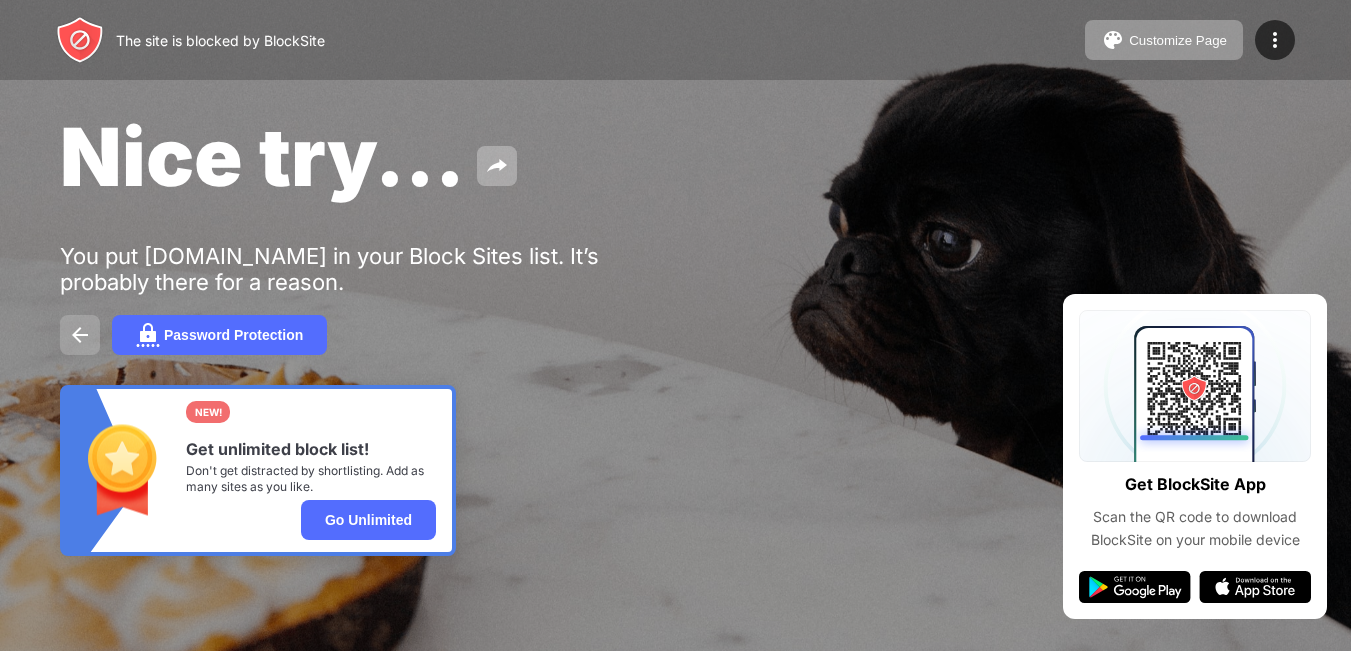 click at bounding box center [80, 335] 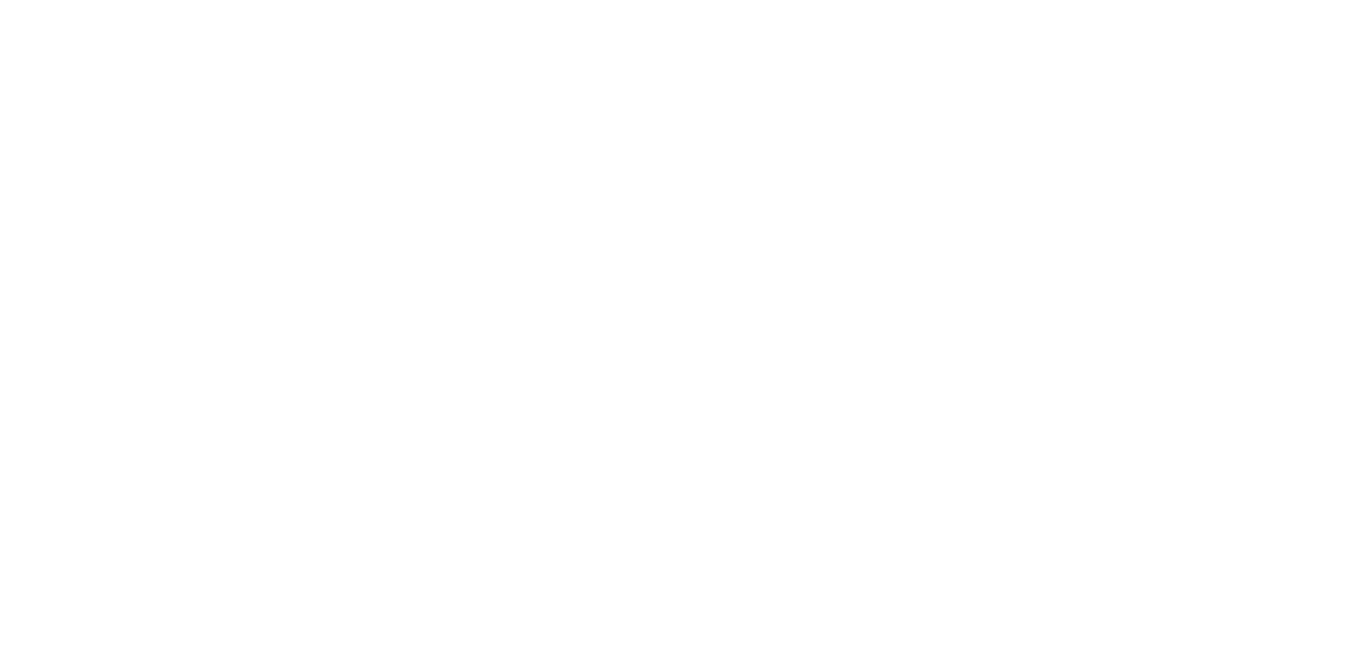 scroll, scrollTop: 0, scrollLeft: 0, axis: both 